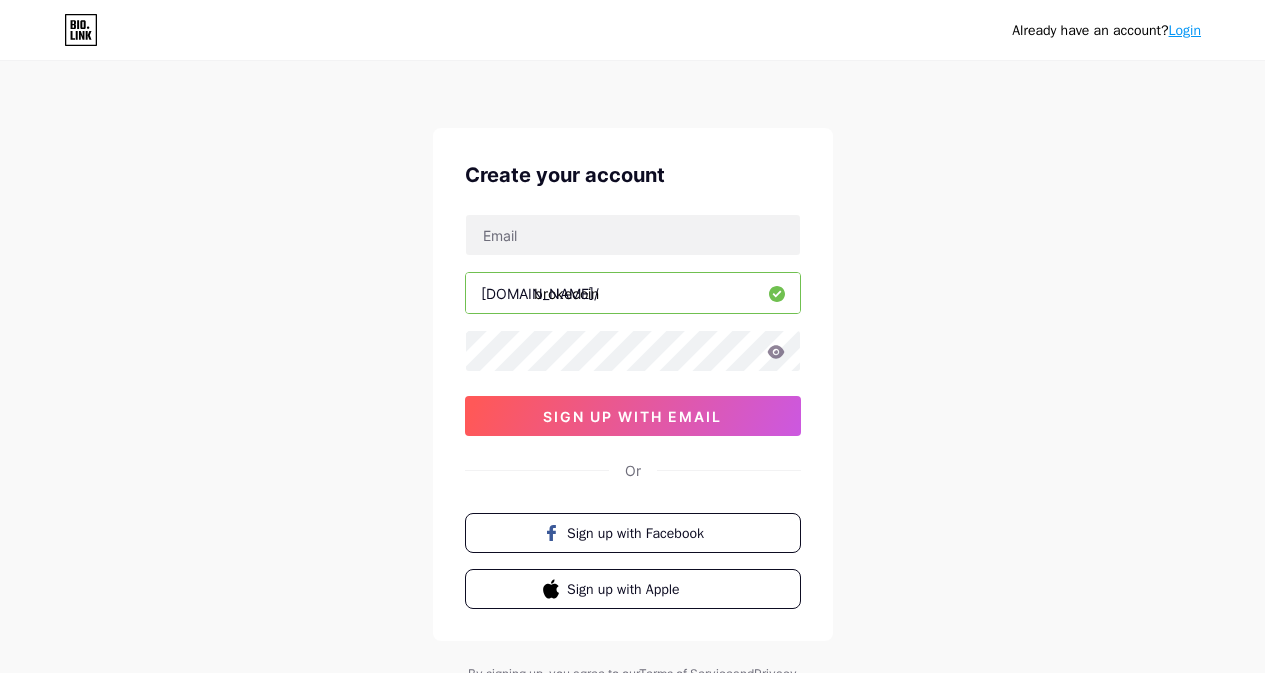 scroll, scrollTop: 0, scrollLeft: 0, axis: both 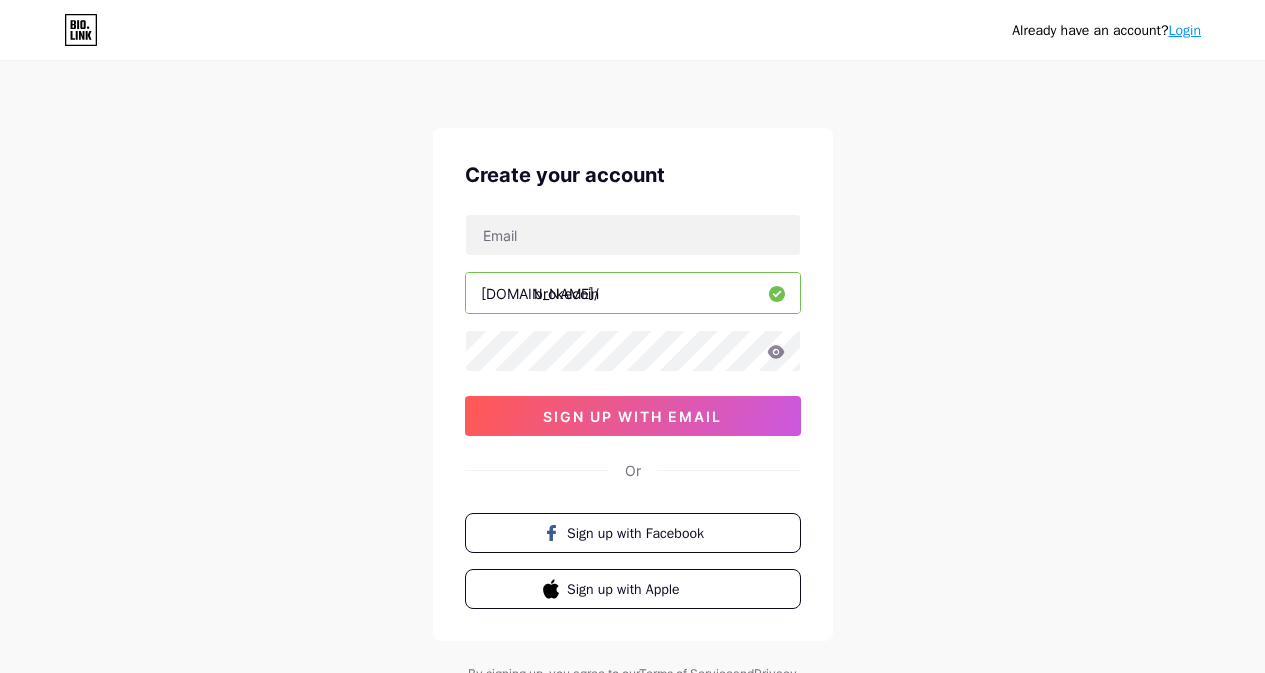 click 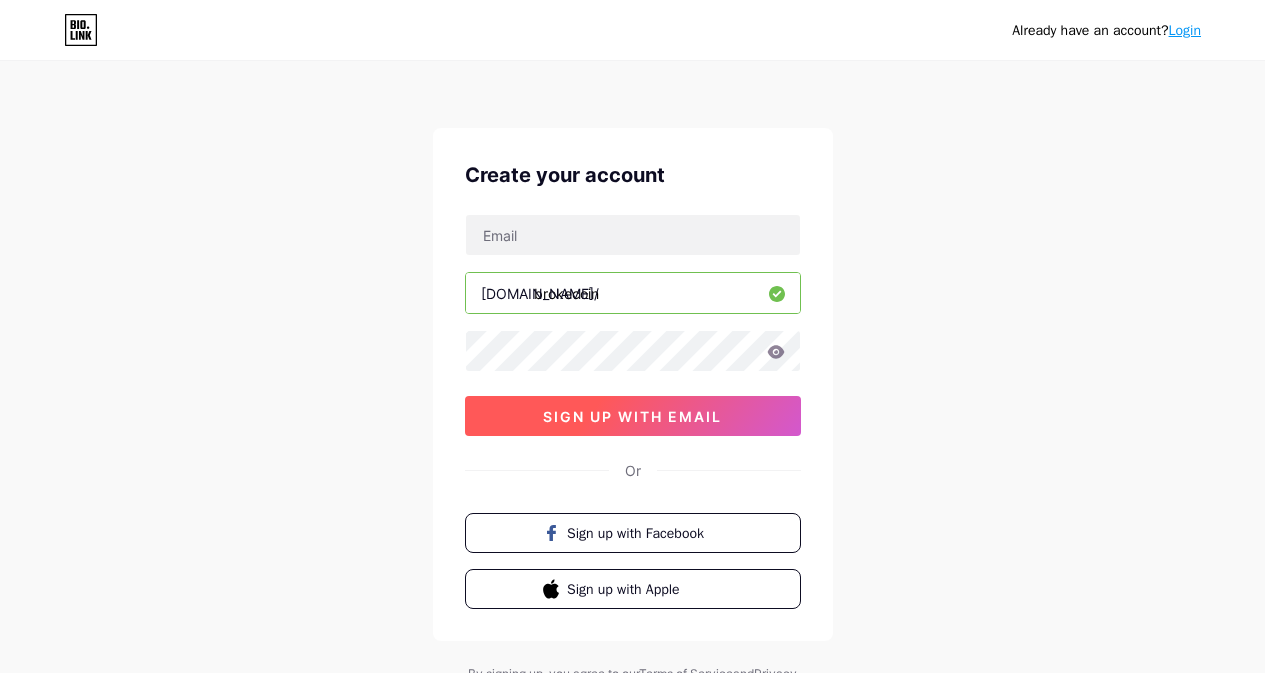 click on "sign up with email" at bounding box center [633, 416] 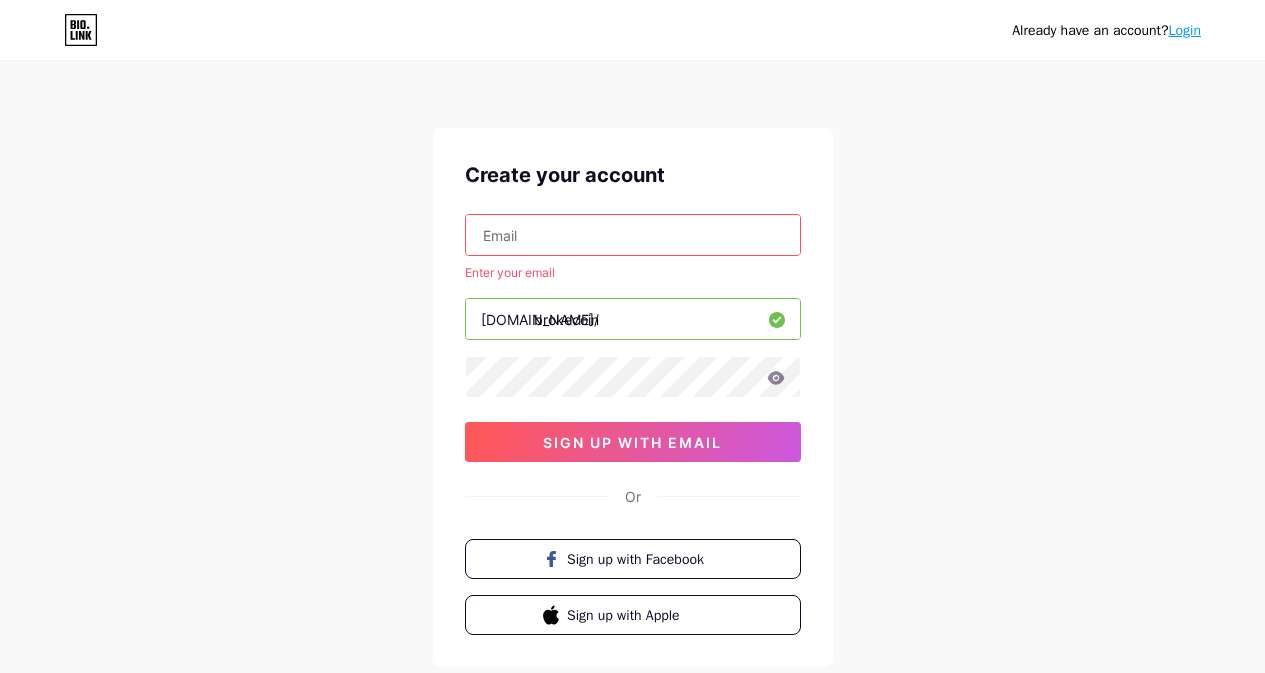 click at bounding box center [633, 235] 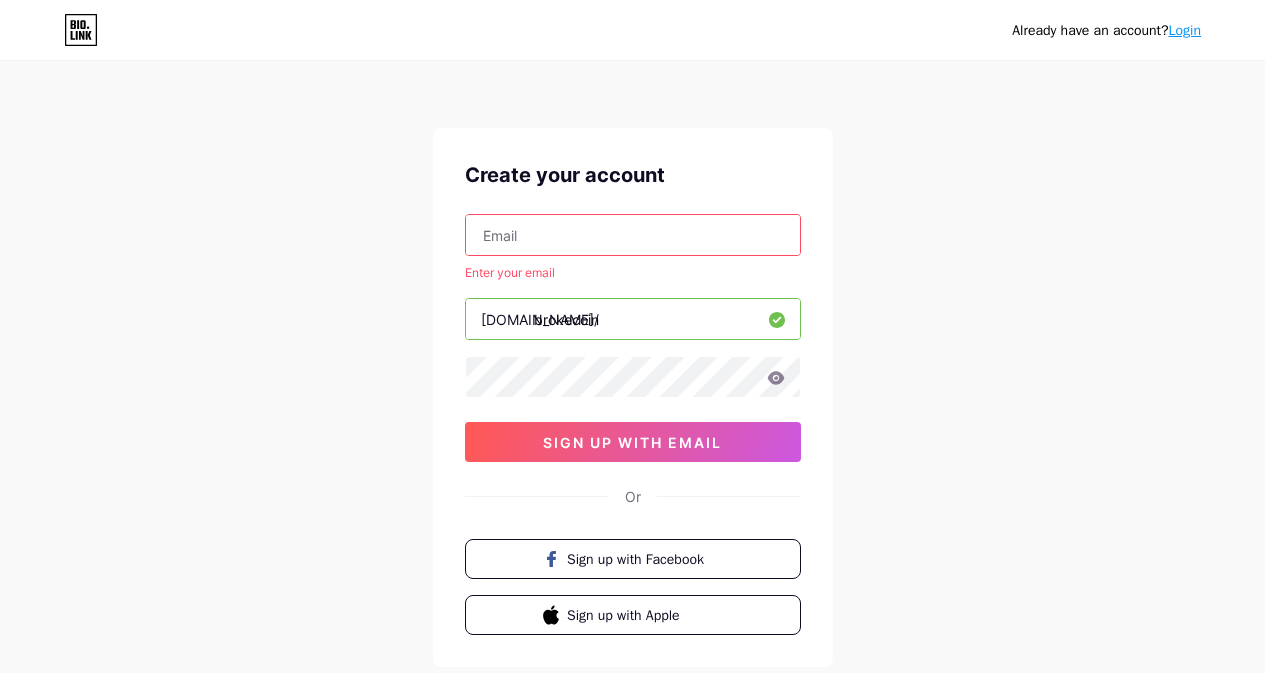 type on "etim01885@gmail.com" 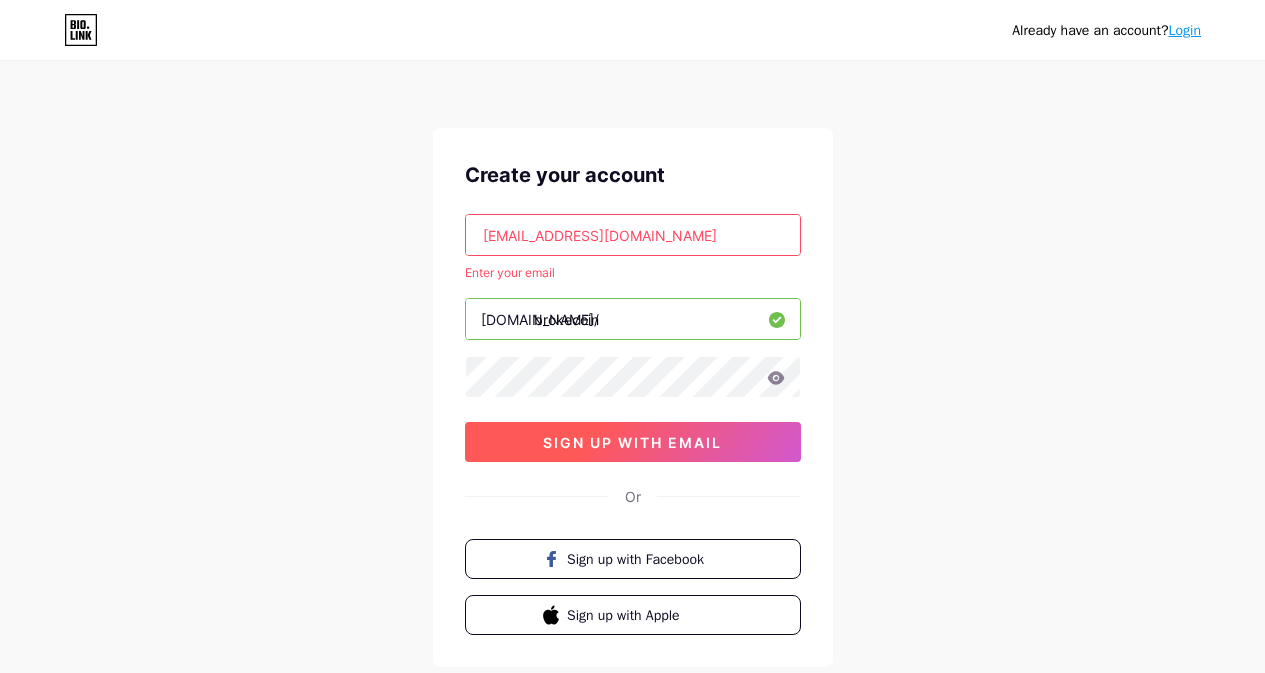 click on "sign up with email" at bounding box center [632, 442] 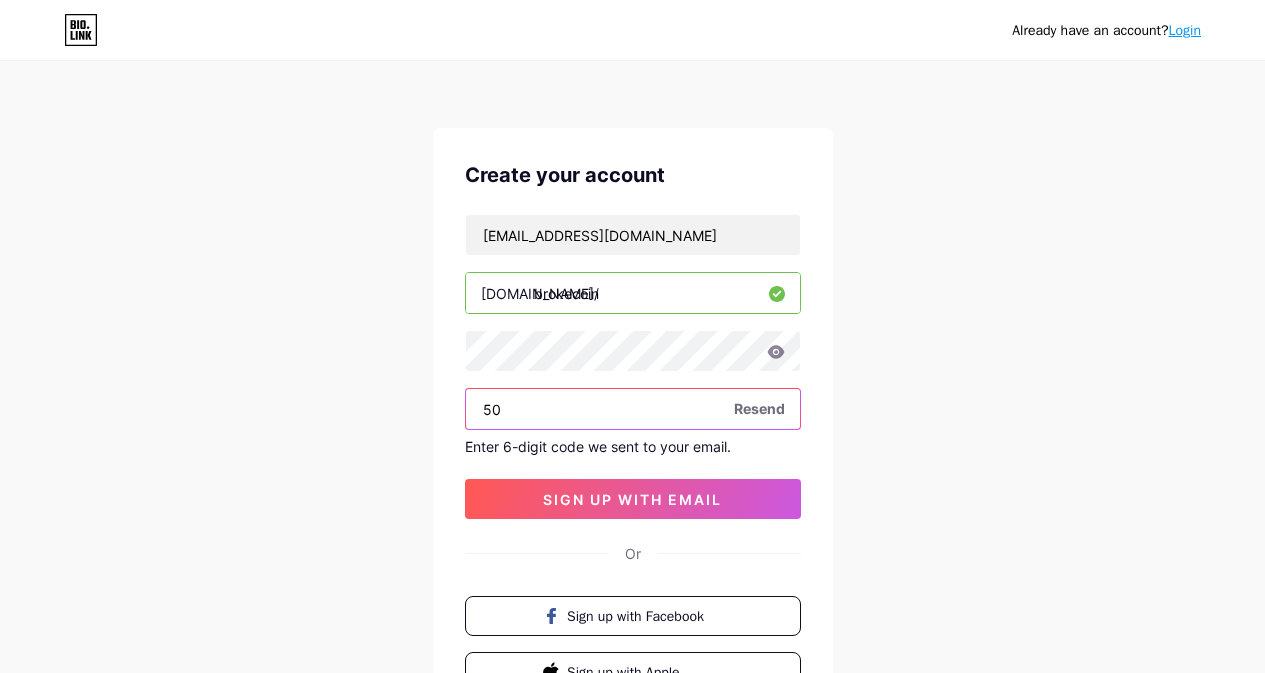 type on "5" 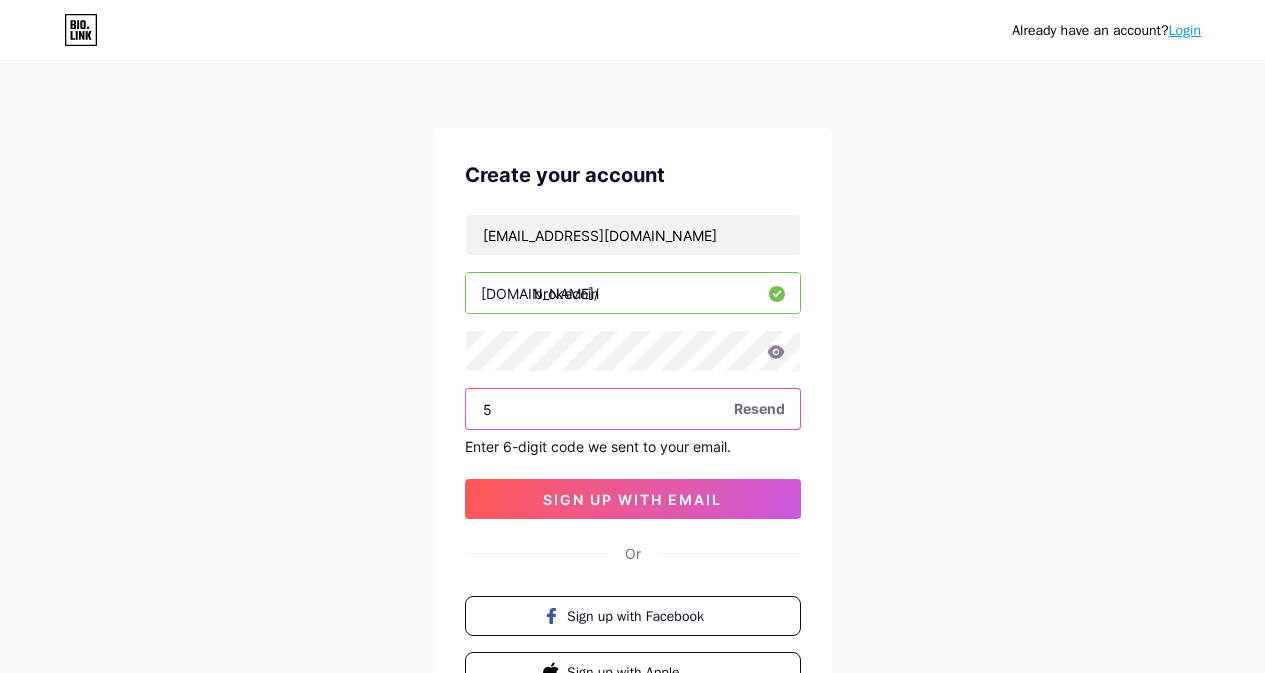 click on "5" at bounding box center (633, 409) 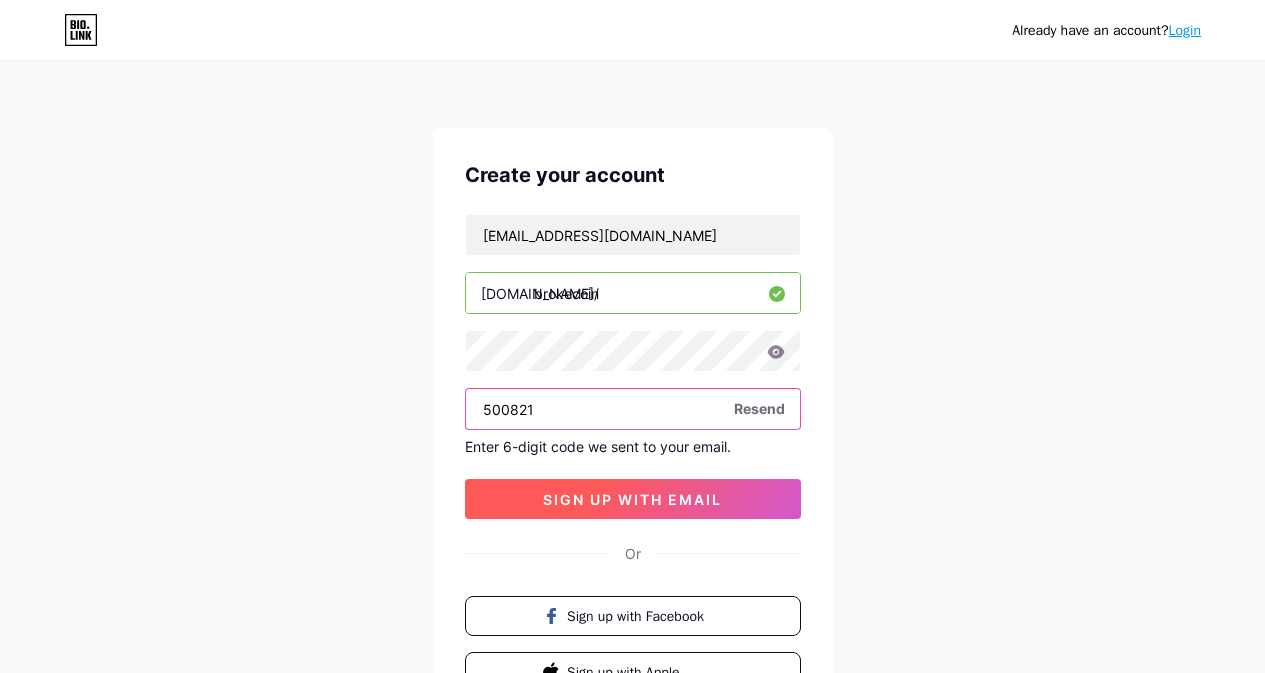 type on "500821" 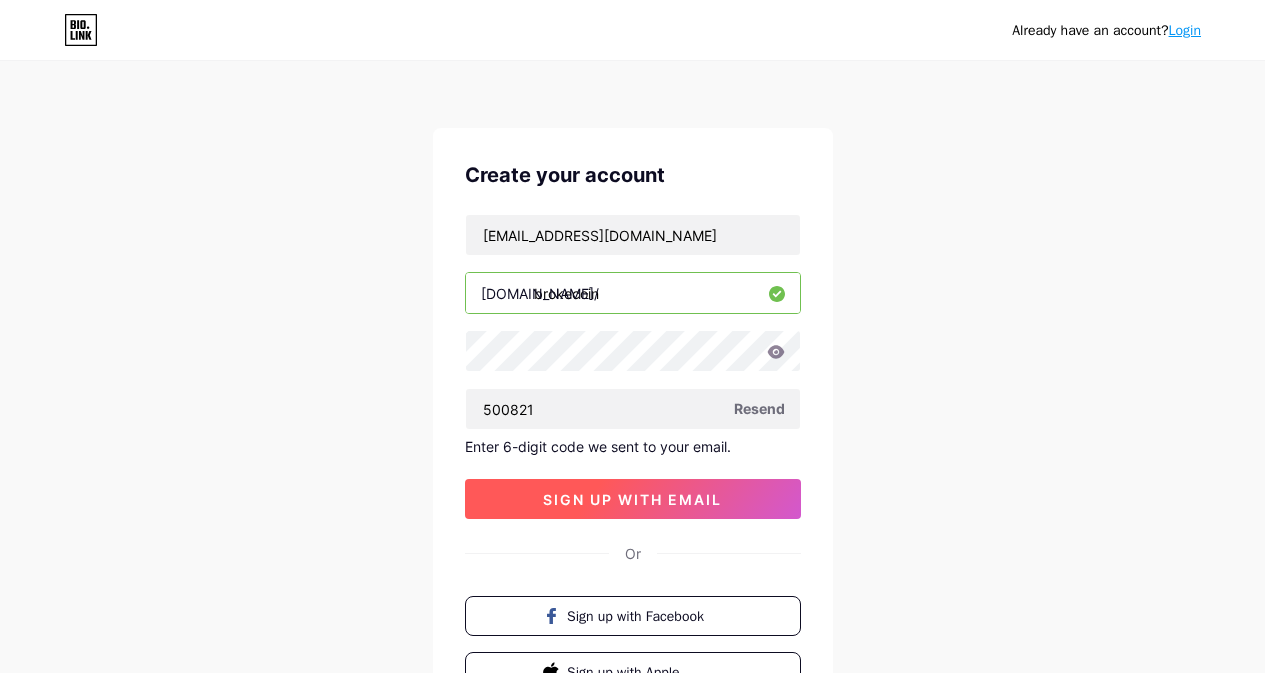 click on "sign up with email" at bounding box center (632, 499) 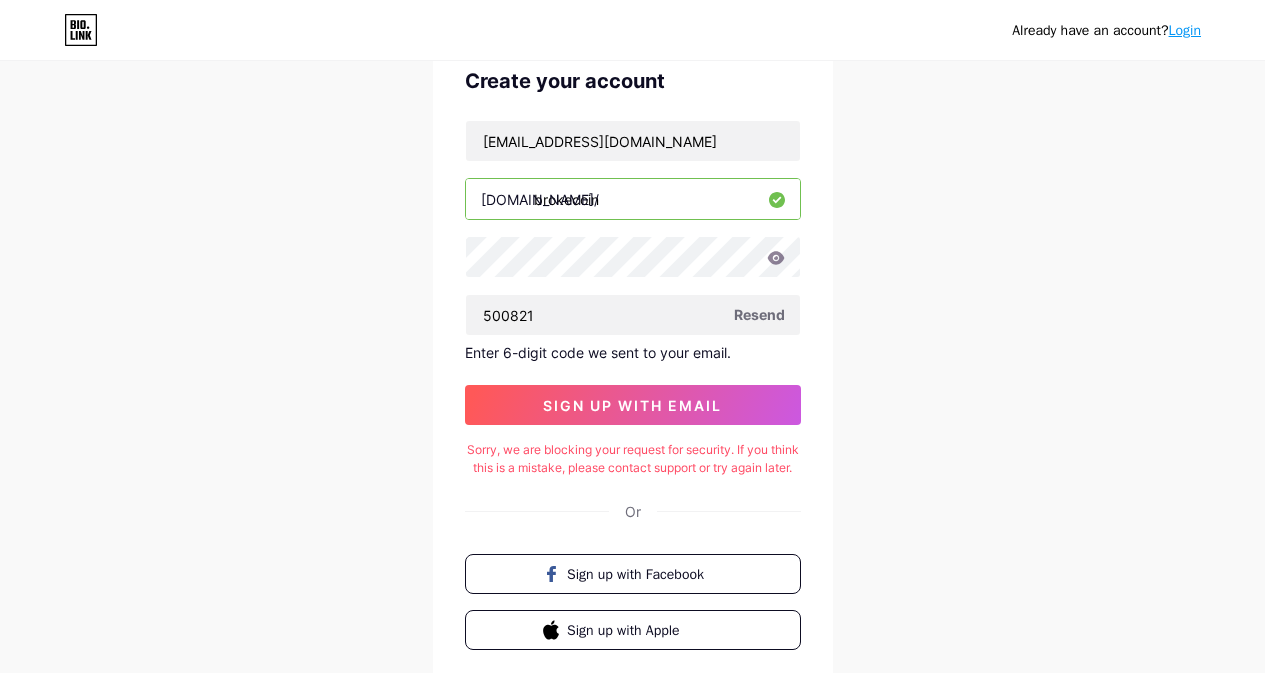 scroll, scrollTop: 100, scrollLeft: 0, axis: vertical 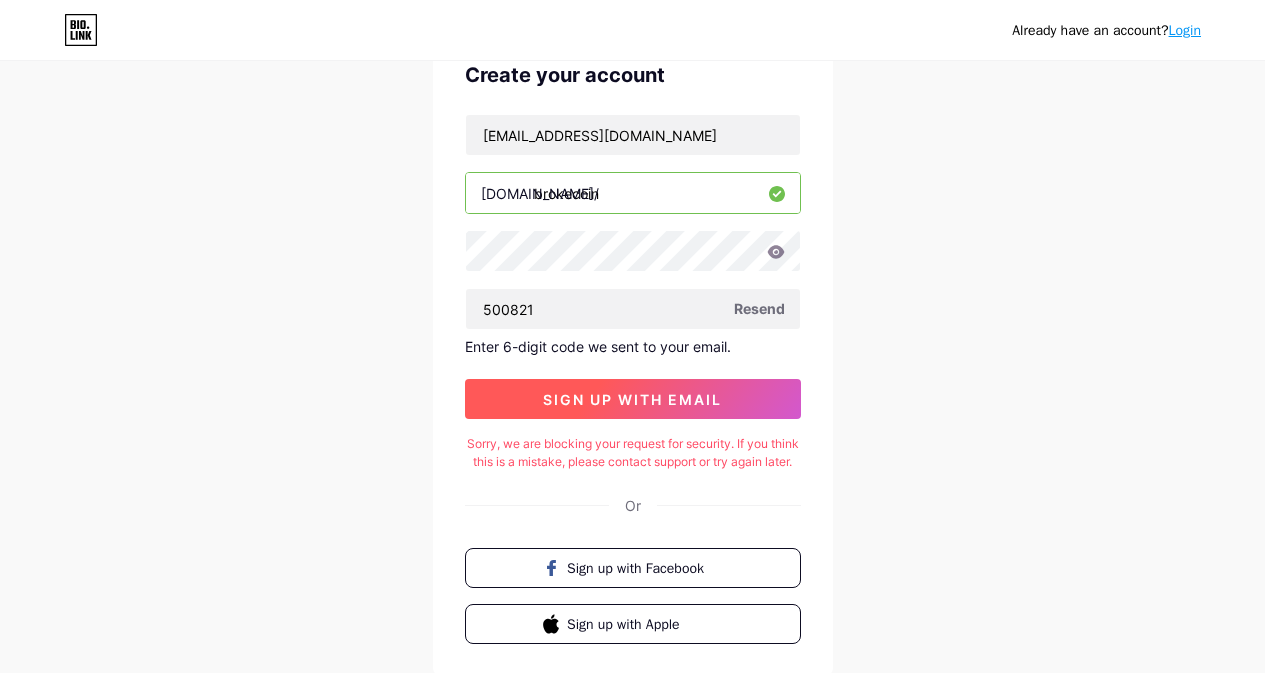click on "sign up with email" at bounding box center [632, 399] 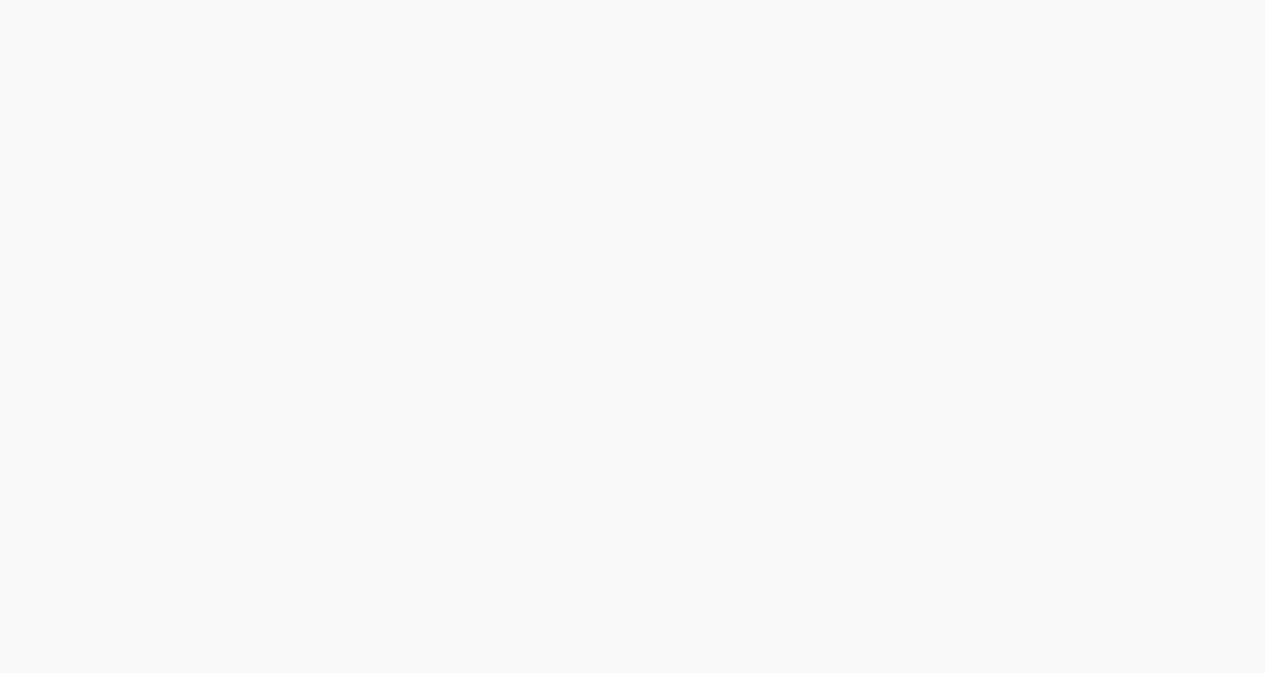 scroll, scrollTop: 0, scrollLeft: 0, axis: both 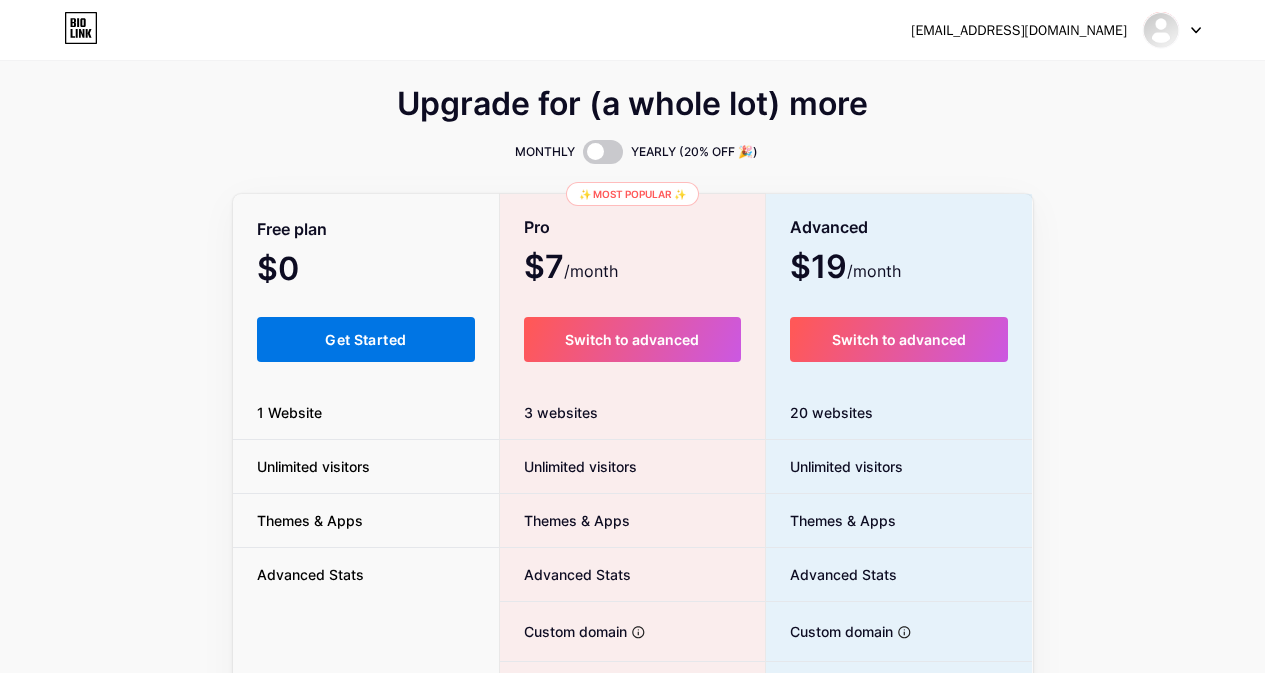 click on "Get Started" at bounding box center (365, 339) 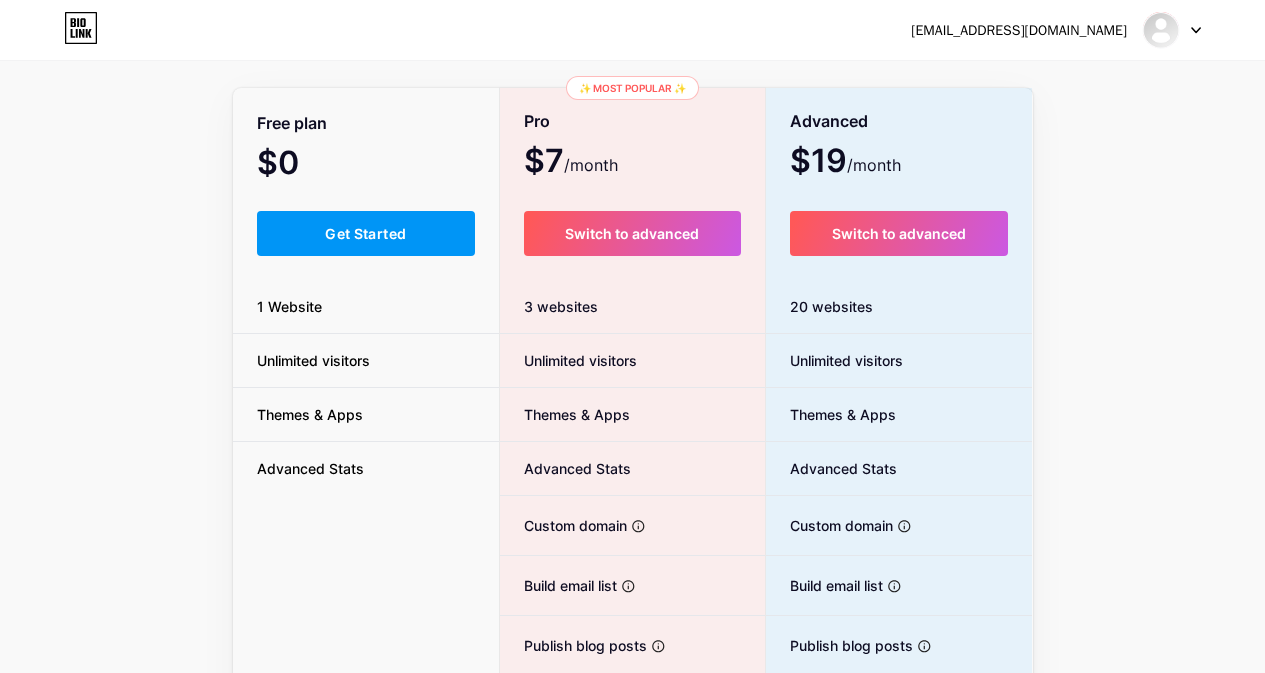 scroll, scrollTop: 200, scrollLeft: 0, axis: vertical 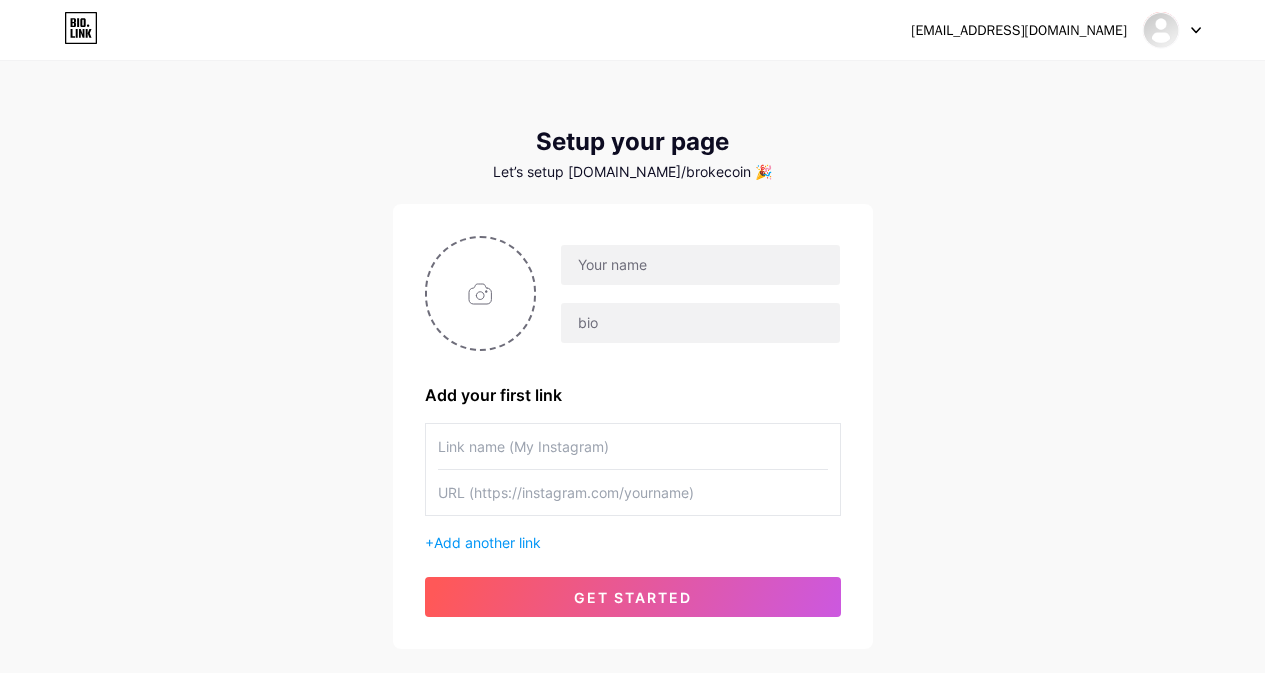 click on "Let’s setup bio.link/brokecoin 🎉" at bounding box center (633, 172) 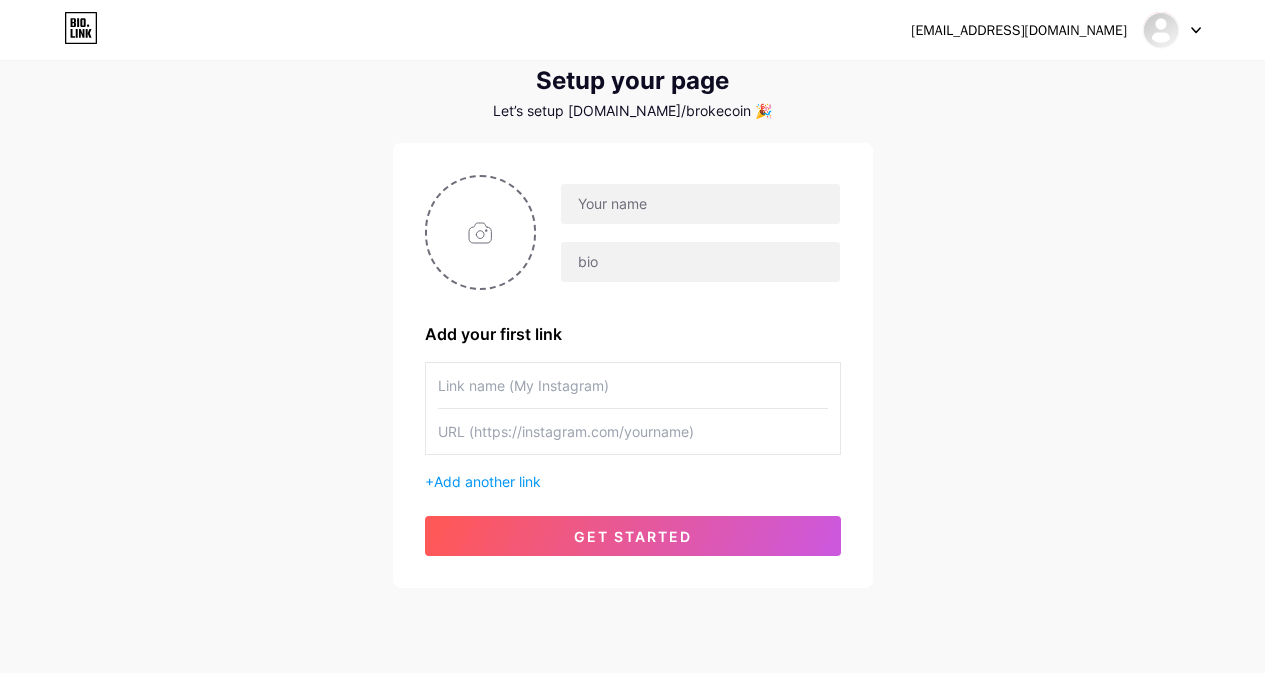 scroll, scrollTop: 0, scrollLeft: 0, axis: both 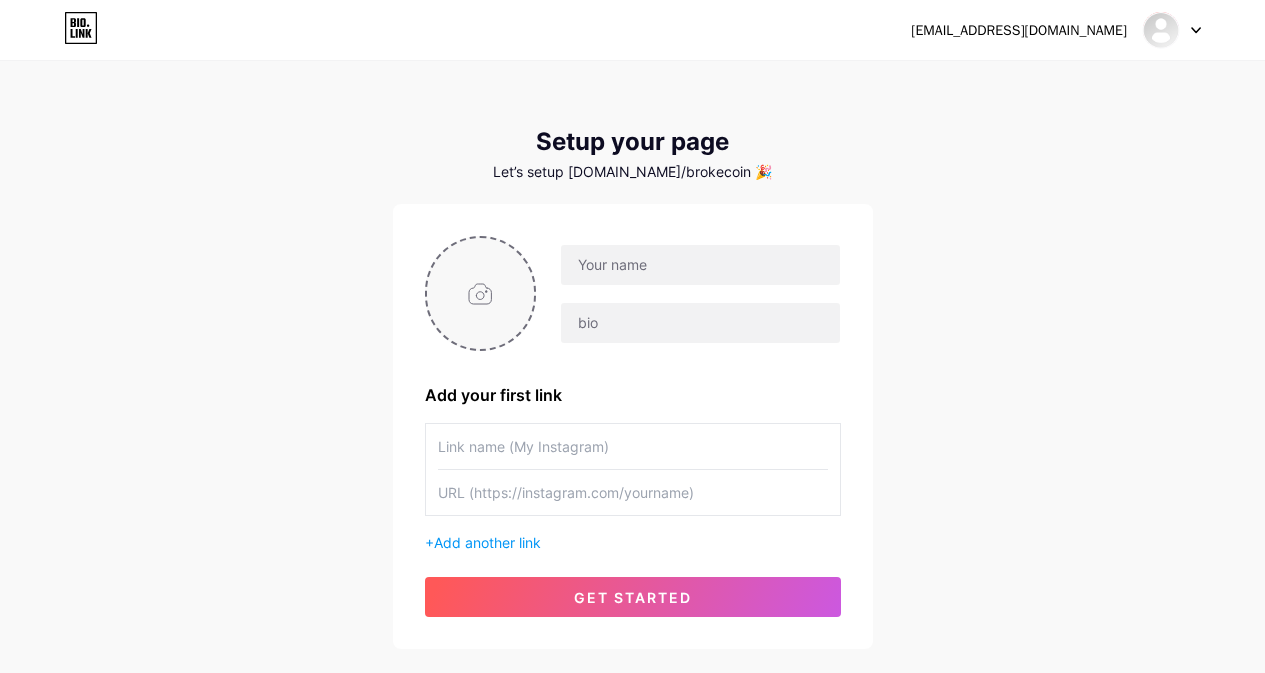 click at bounding box center [481, 293] 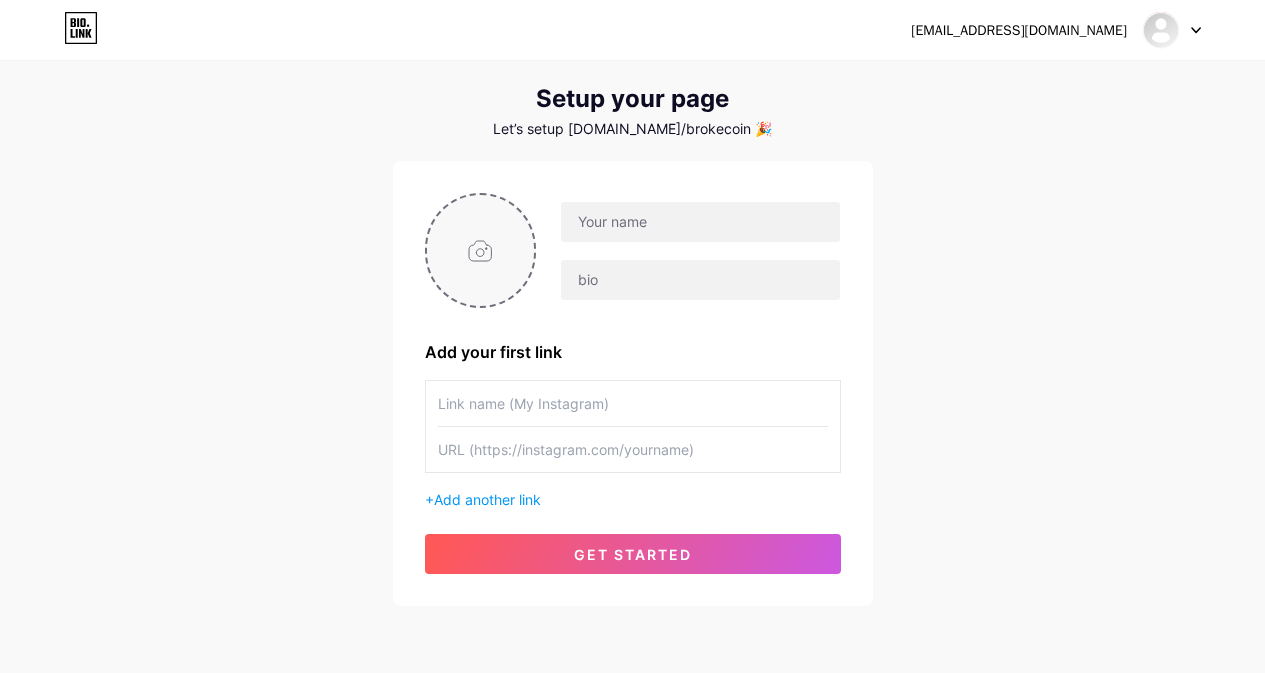 scroll, scrollTop: 0, scrollLeft: 0, axis: both 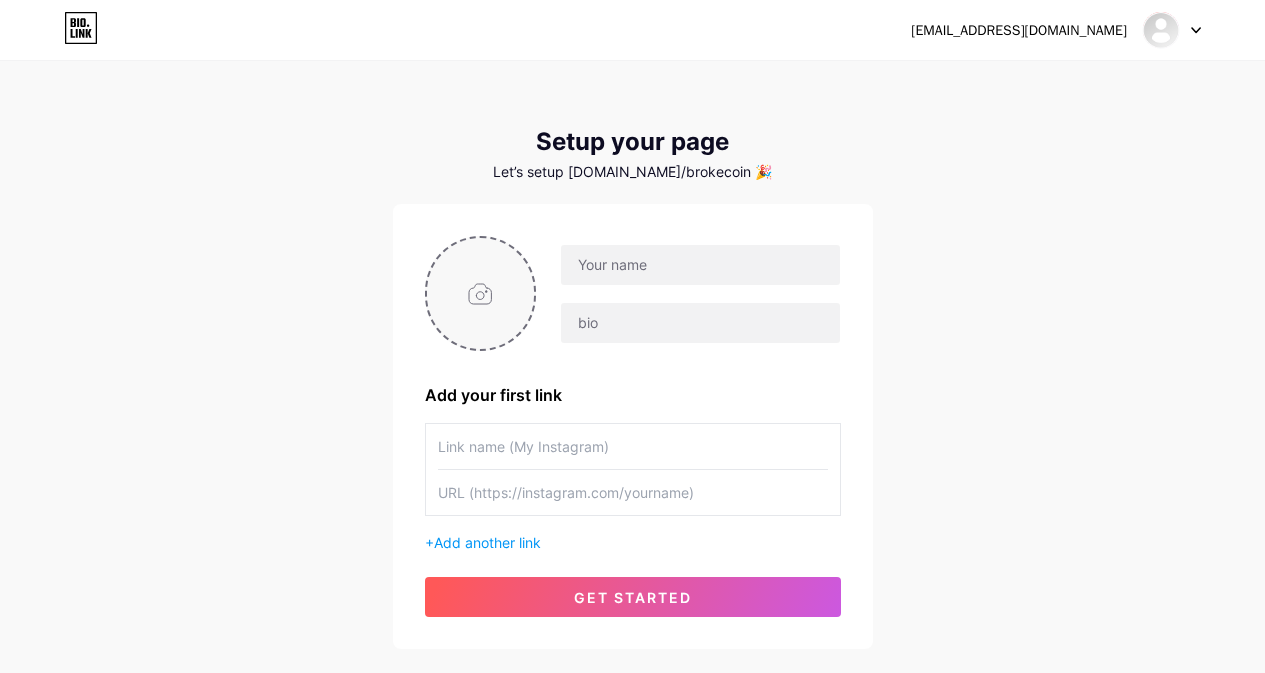 type on "C:\fakepath\Flux_Dev_Create_a_silly_and_funny_memestyle_logo_for_a_cryptoc_3.jpg" 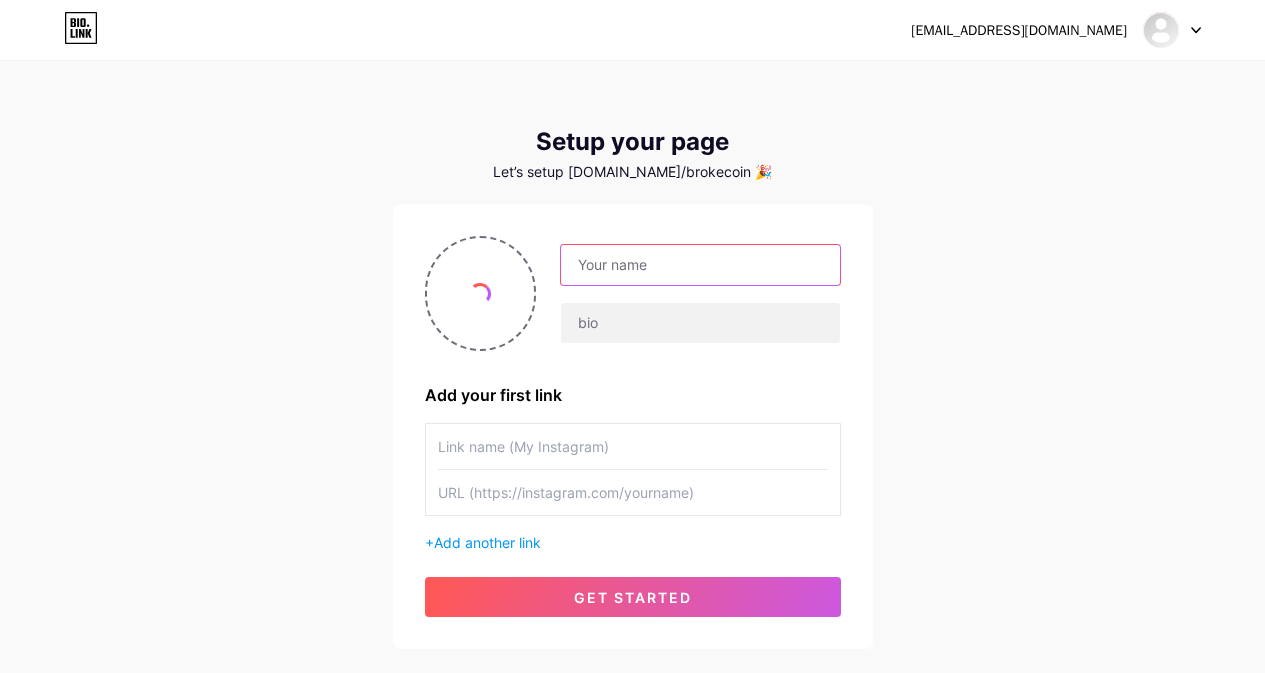 click at bounding box center (700, 265) 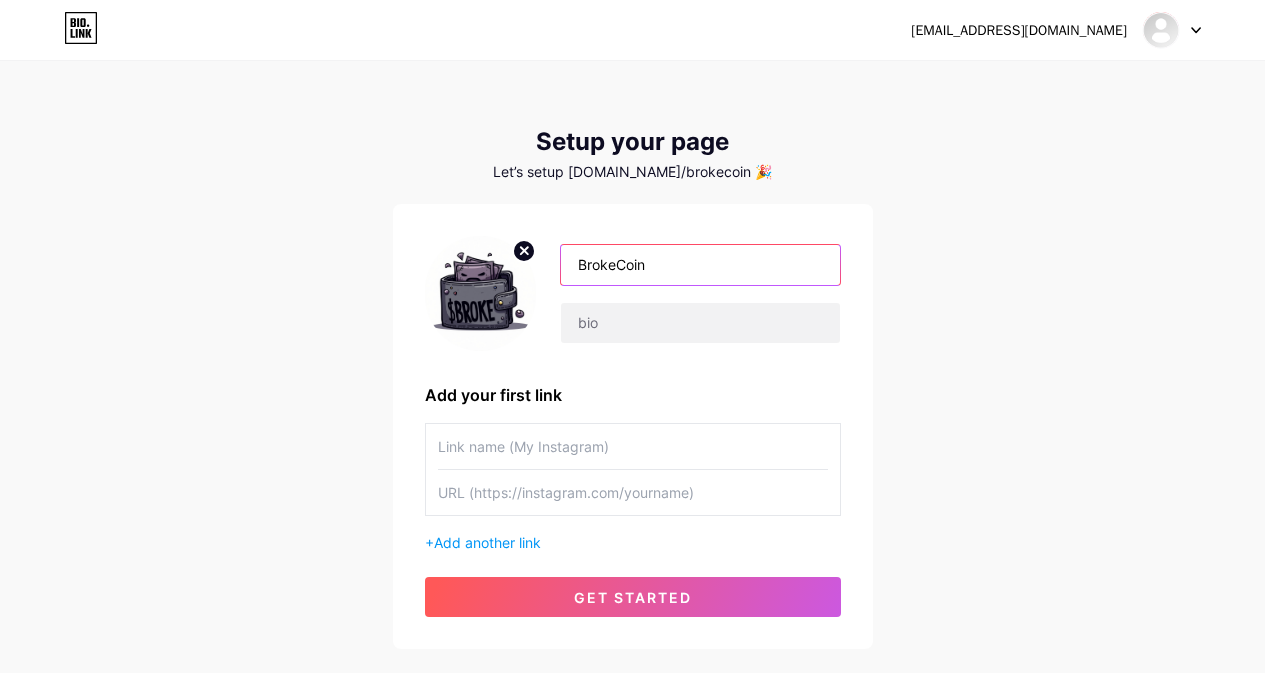 type on "BrokeCoin" 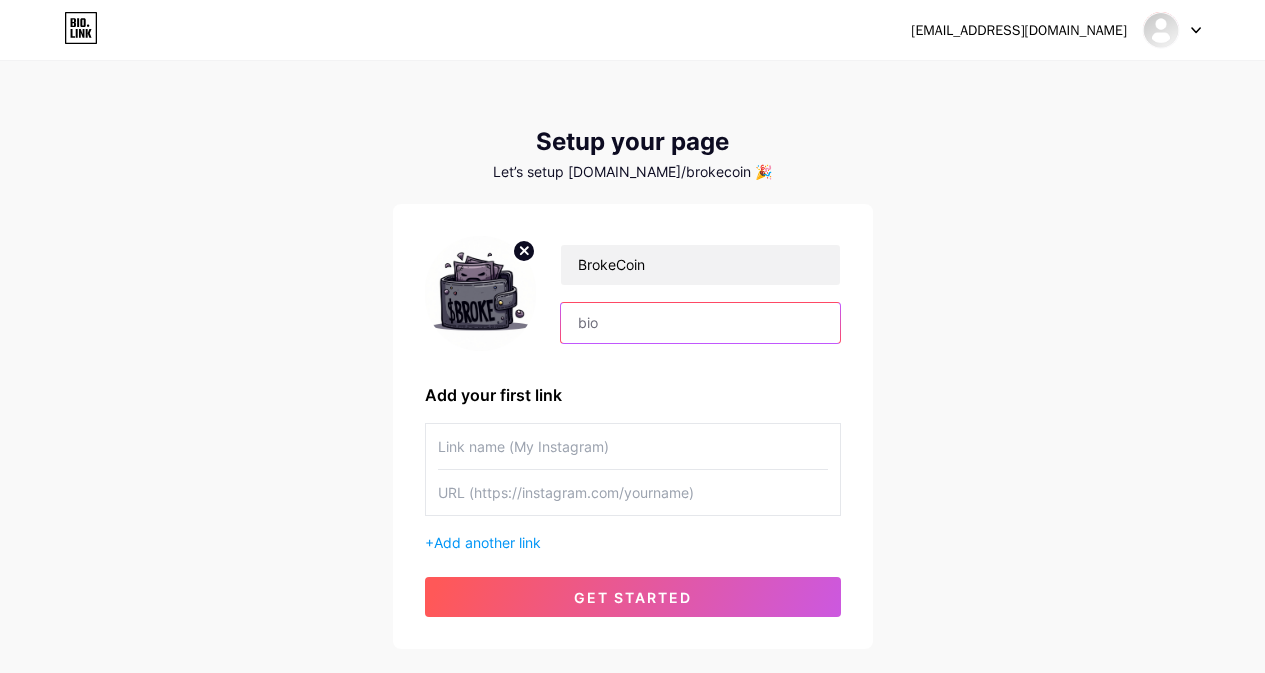 click at bounding box center (700, 323) 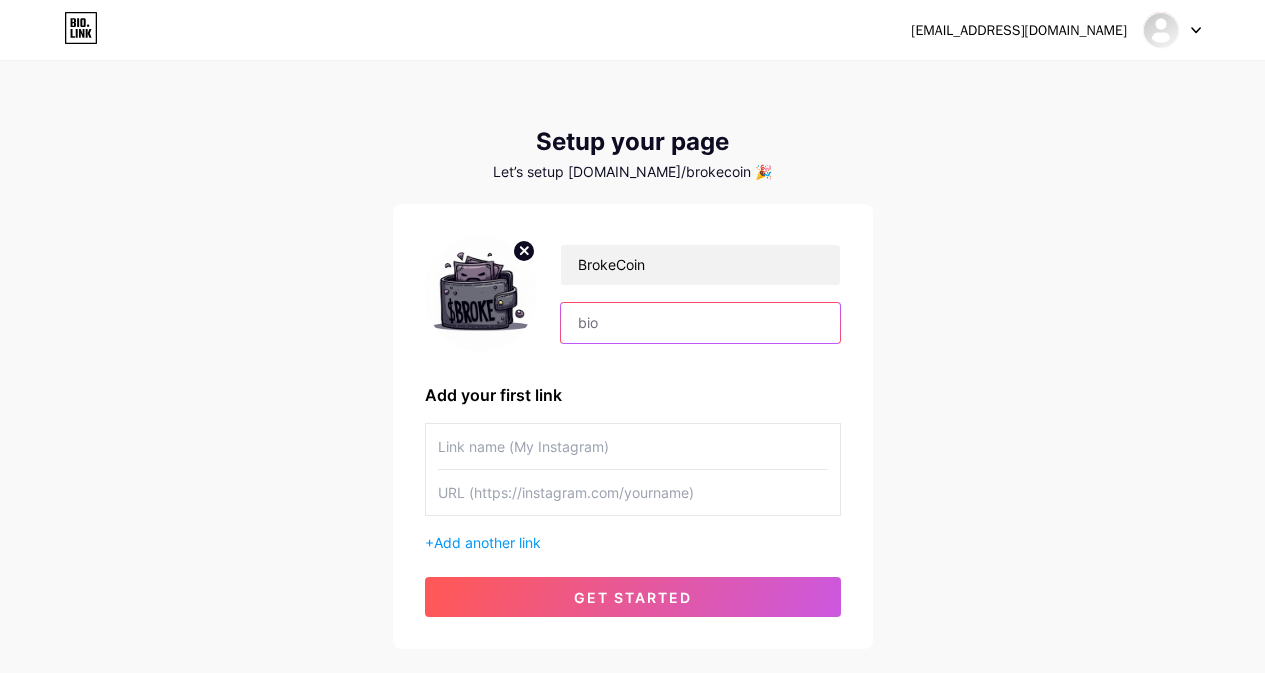 paste on "The underdog coin for the broke, by the broke, and for everyone who started with nothing. No ETH. No SOL. No dev wallet. Just pure vibes. Ape in or stay poor." 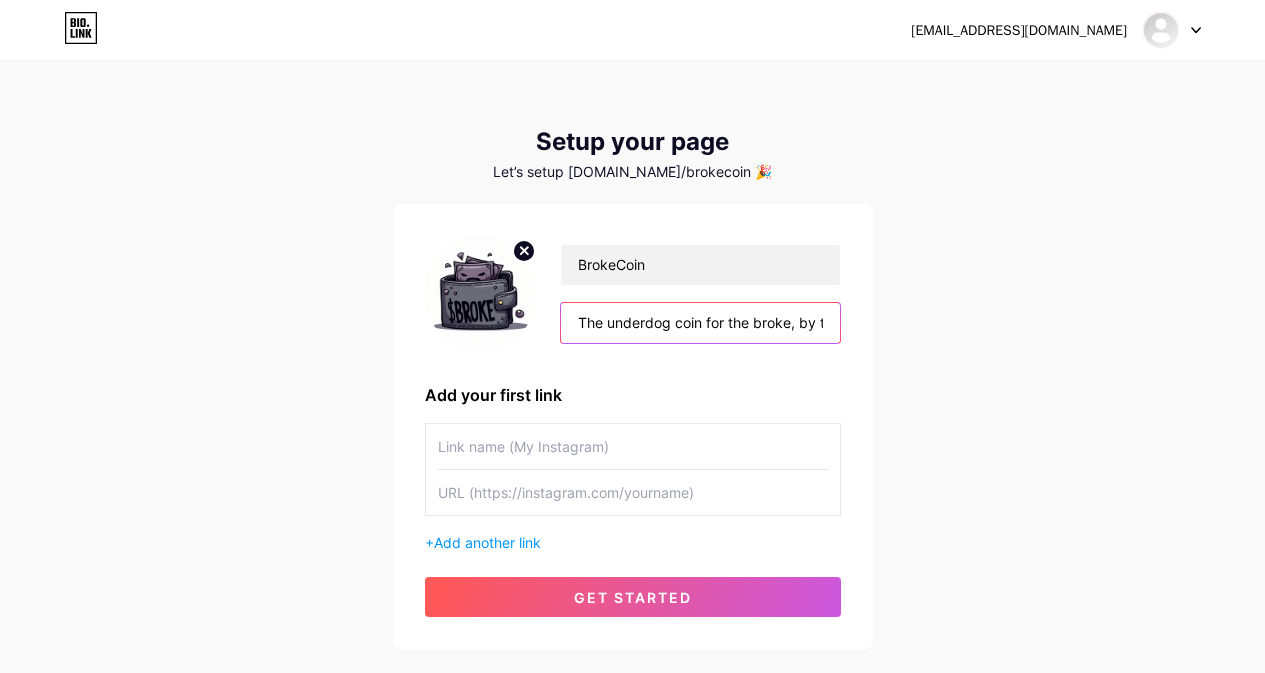 scroll, scrollTop: 0, scrollLeft: 810, axis: horizontal 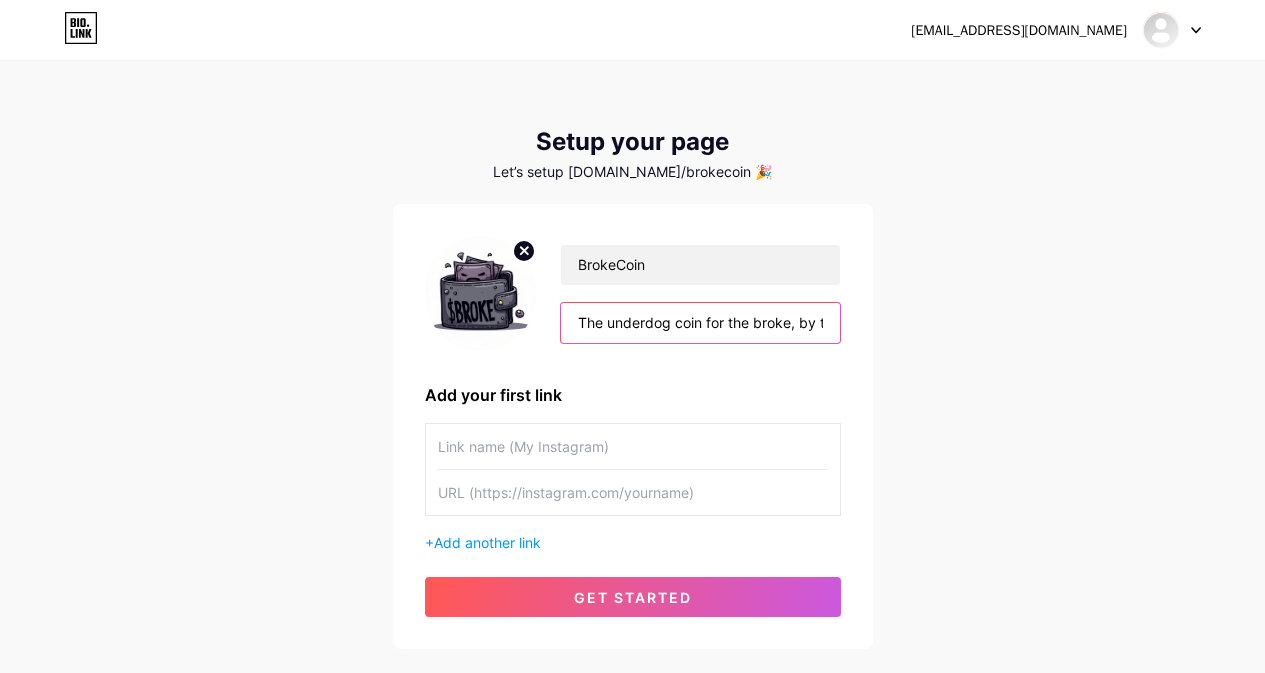 drag, startPoint x: 657, startPoint y: 328, endPoint x: 578, endPoint y: 318, distance: 79.630394 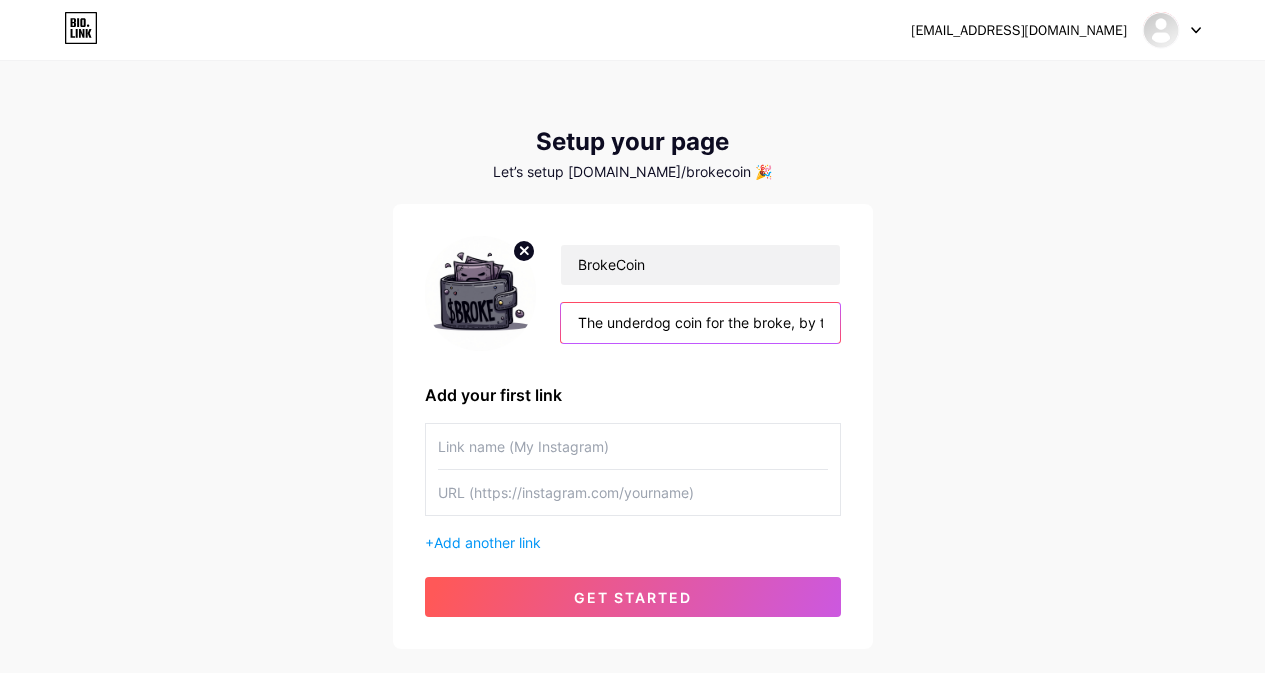 click on "The underdog coin for the broke, by the broke, and for everyone who started with nothing. No ETH. No SOL. No dev wallet. Just pure vibes. Ape in or stay poor." at bounding box center [700, 323] 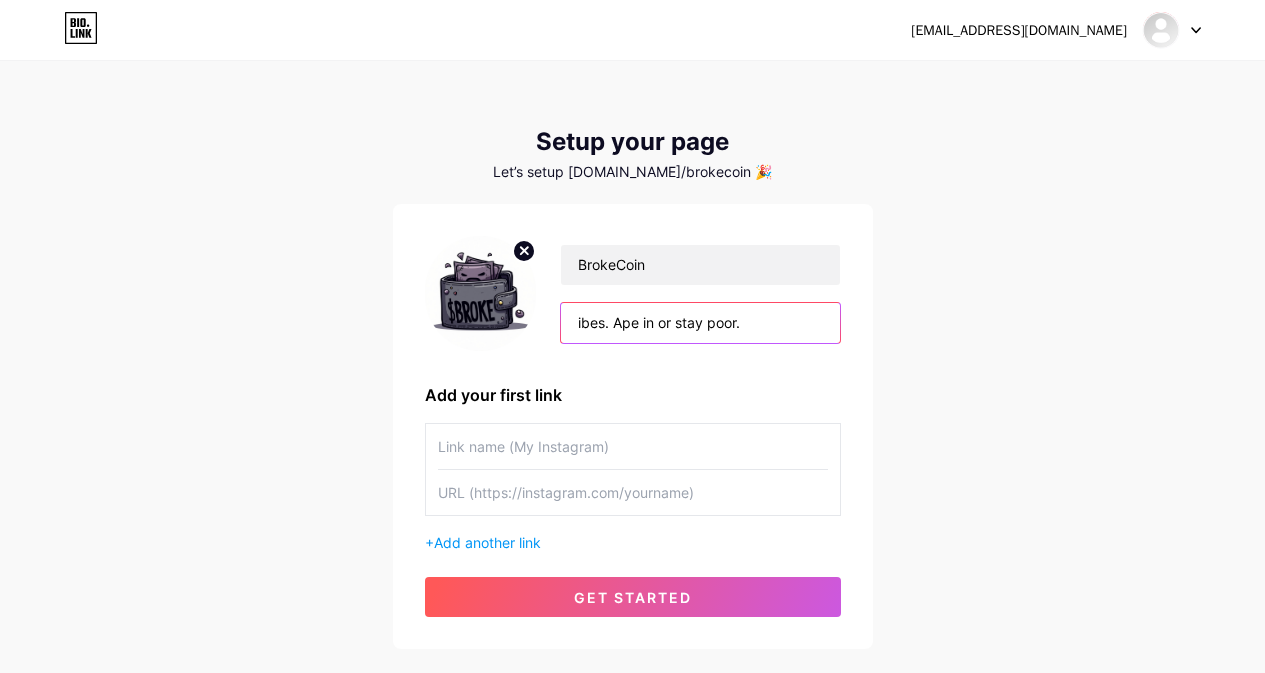 click on "ibes. Ape in or stay poor." at bounding box center (700, 323) 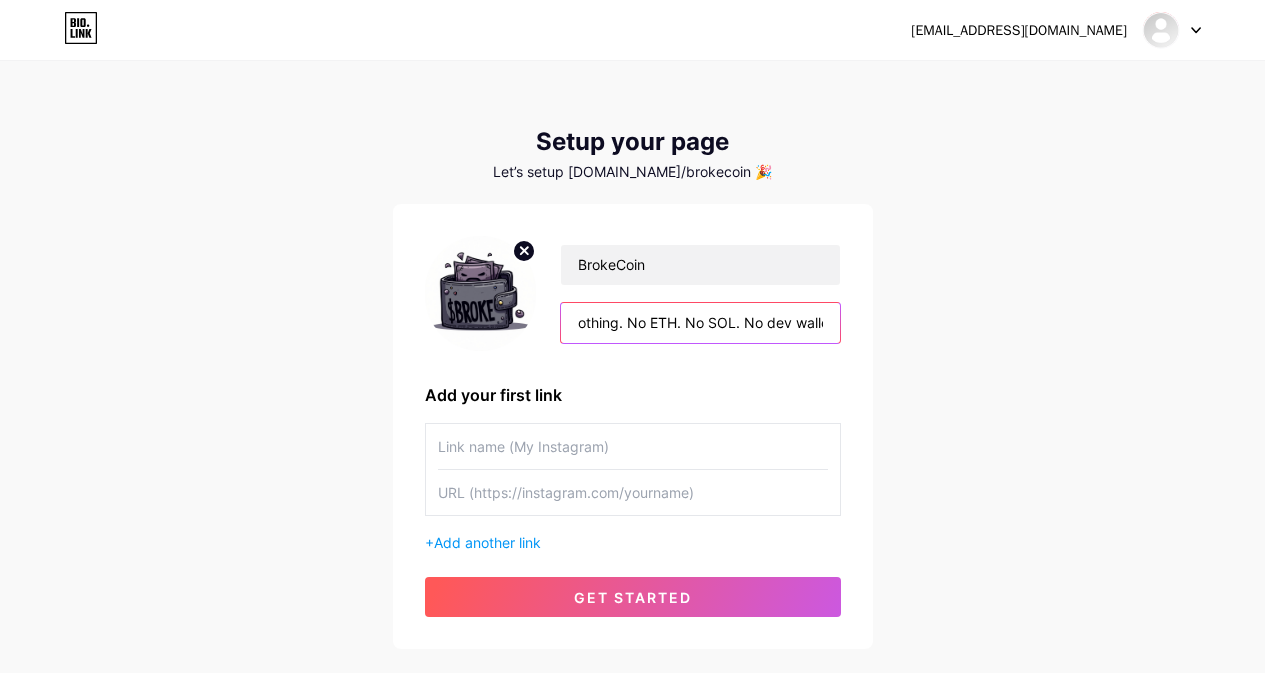 scroll, scrollTop: 0, scrollLeft: 696, axis: horizontal 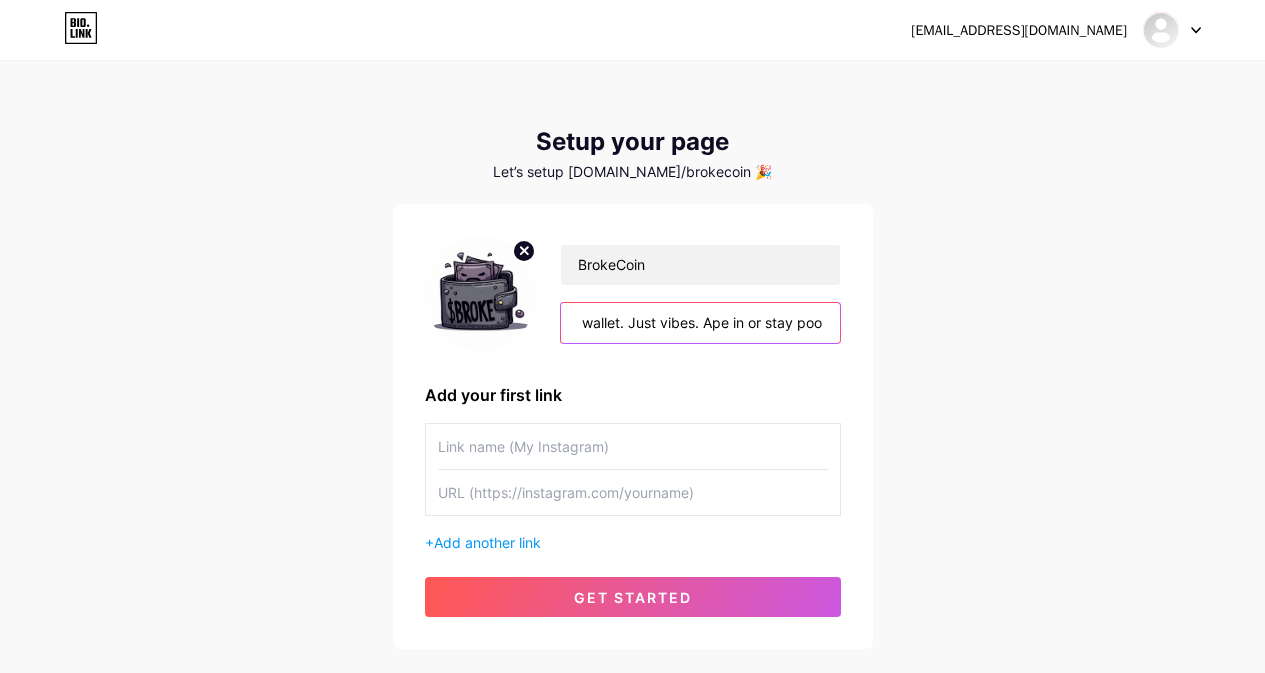 drag, startPoint x: 596, startPoint y: 323, endPoint x: 648, endPoint y: 343, distance: 55.713554 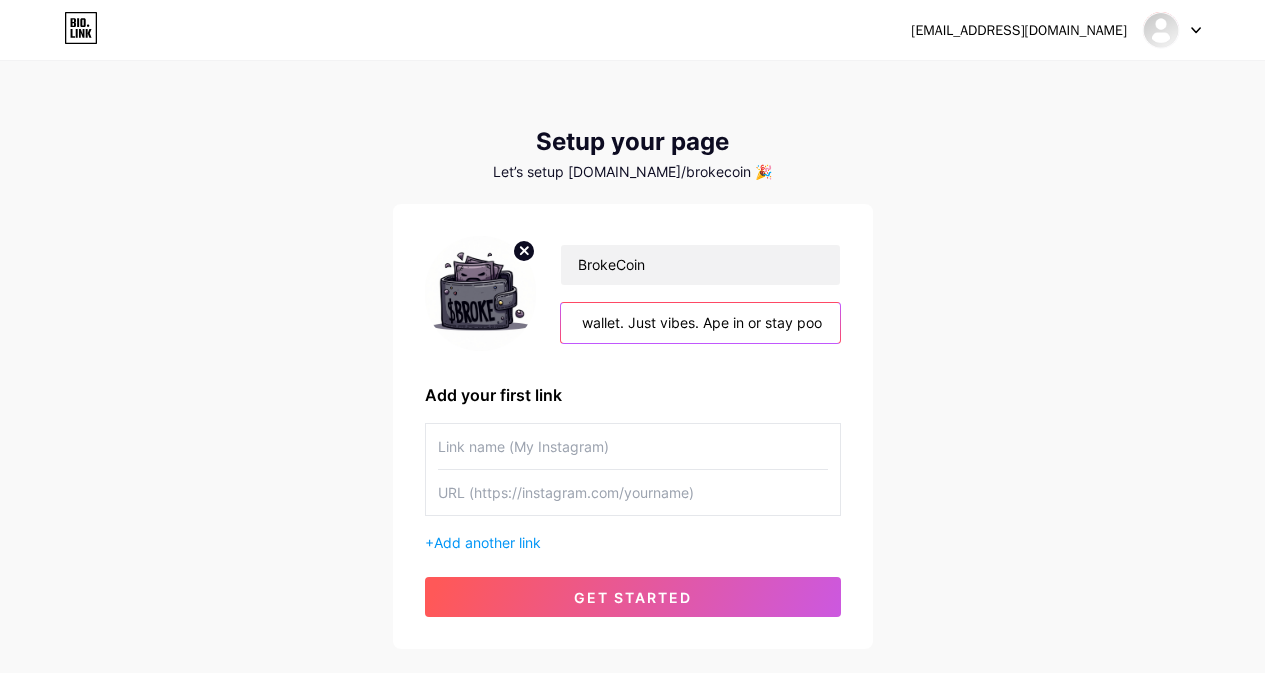click on "The coin for the broke, by the broke, and for everyone who started with nothing. No ETH. No SOL. No dev wallet. Just vibes. Ape in or stay poor." at bounding box center [700, 323] 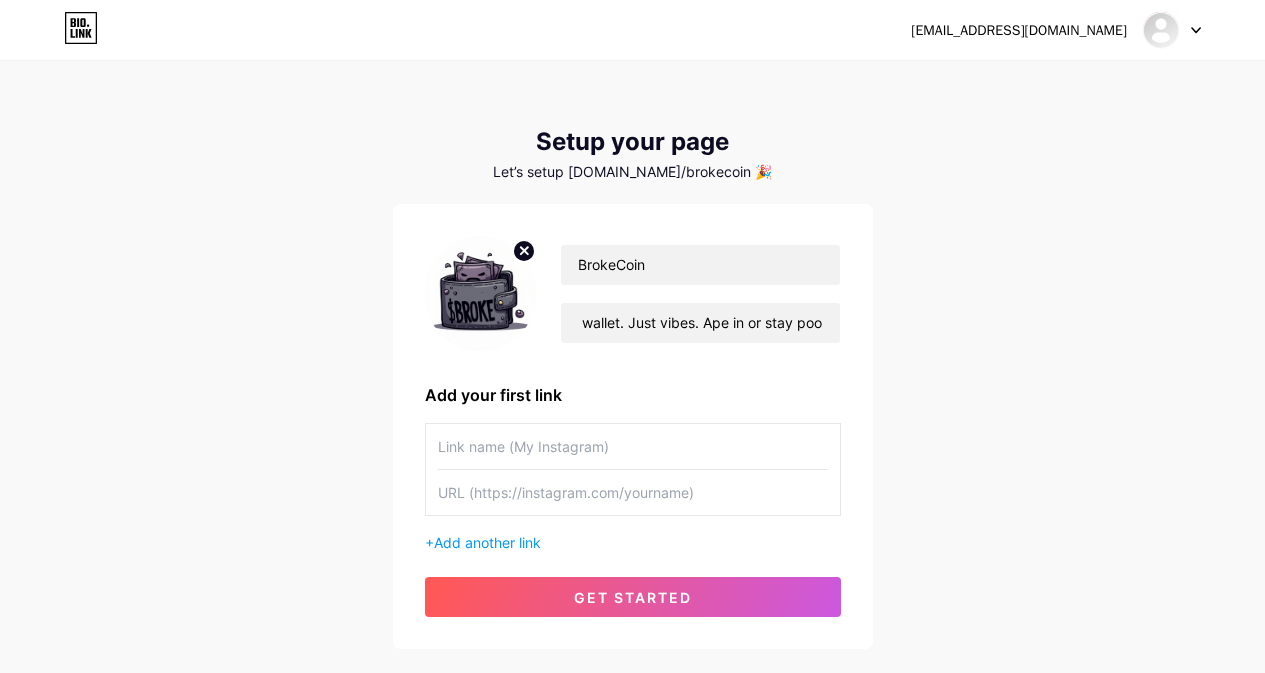 scroll, scrollTop: 0, scrollLeft: 0, axis: both 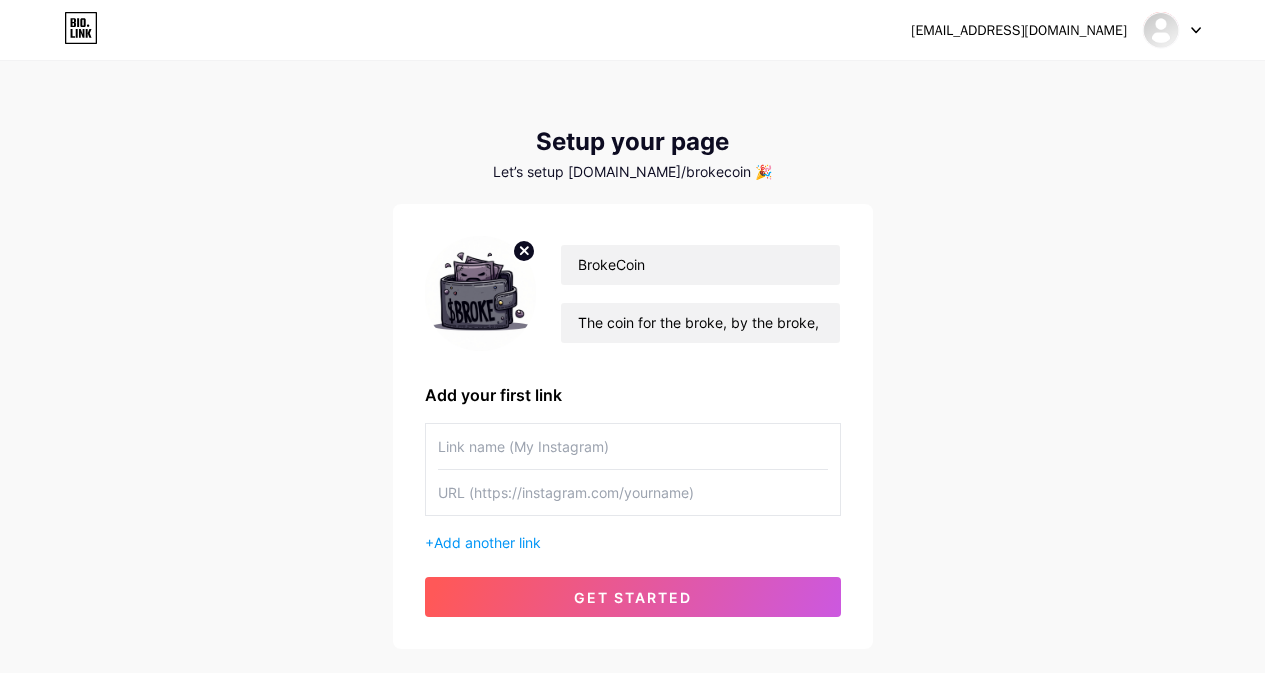 click on "BrokeCoin     The coin for the broke, by the broke, and for everyone who started with nothing. No ETH. No SOL. No dev wallet. Just vibes. Ape in or stay poor.     Add your first link
+  Add another link     get started" at bounding box center [633, 426] 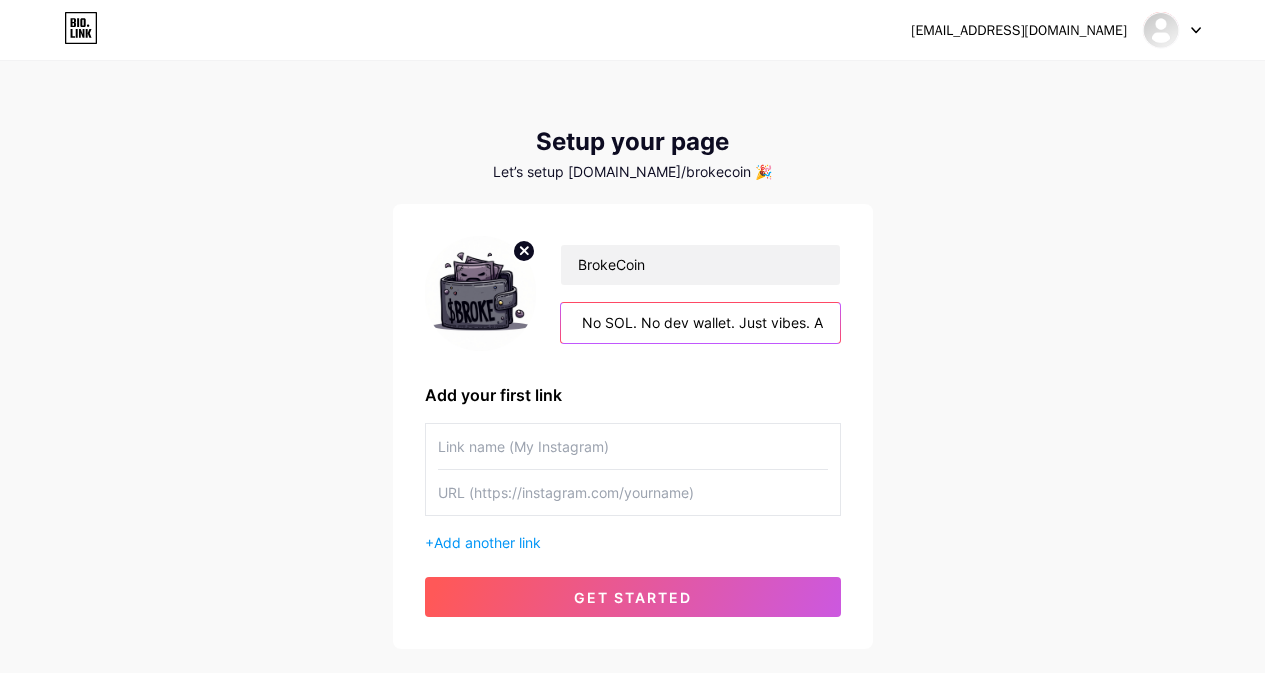 scroll, scrollTop: 0, scrollLeft: 590, axis: horizontal 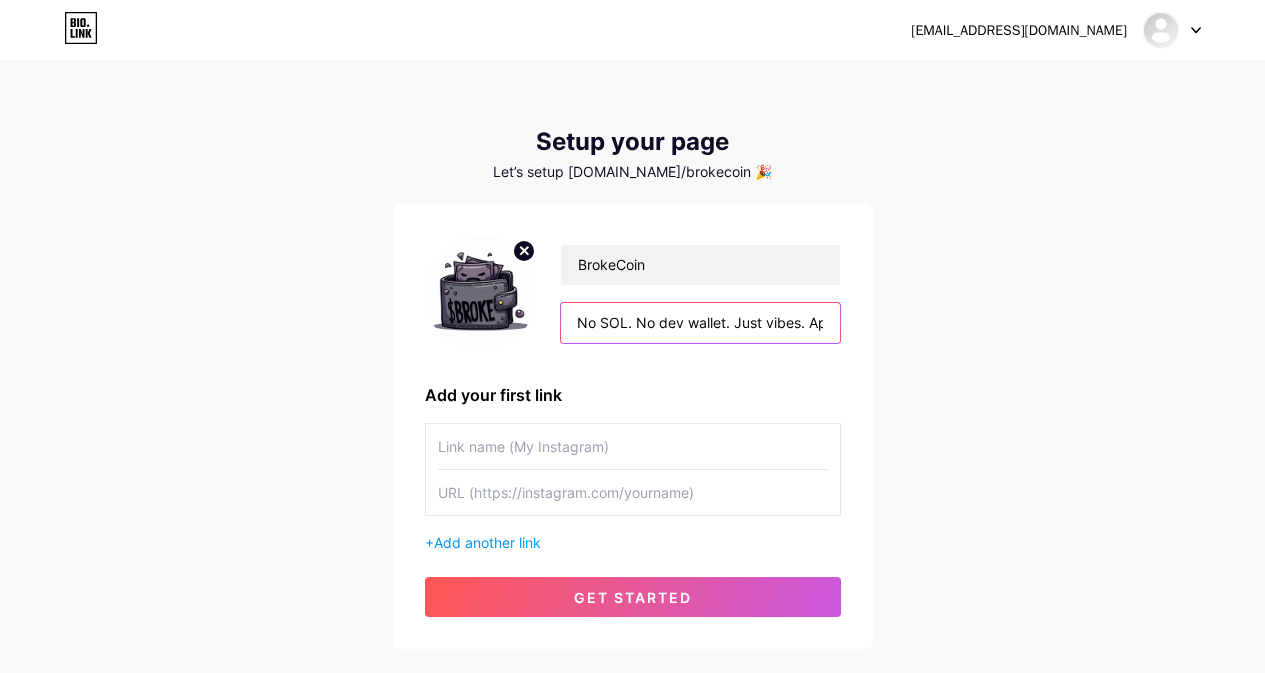drag, startPoint x: 671, startPoint y: 323, endPoint x: 636, endPoint y: 330, distance: 35.69314 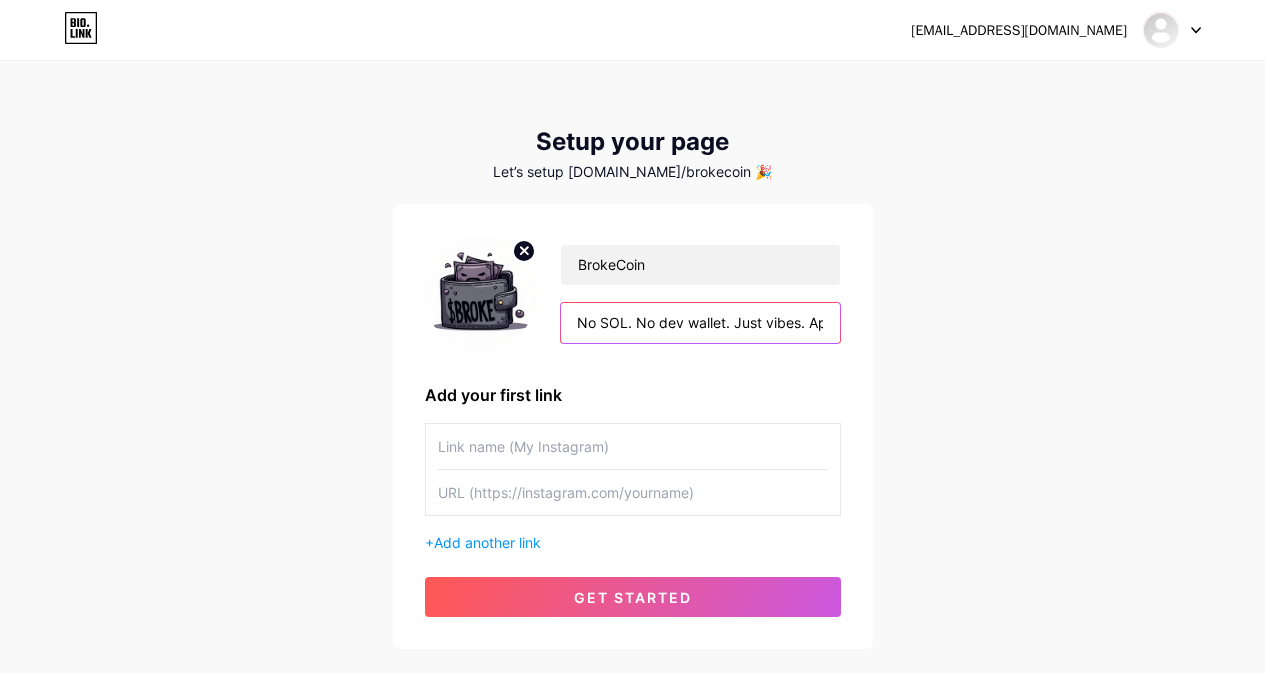 click on "The coin for the broke, by the broke, and for everyone who started with nothing. No ETH. No SOL. No dev wallet. Just vibes. Ape in or stay poor." at bounding box center (700, 323) 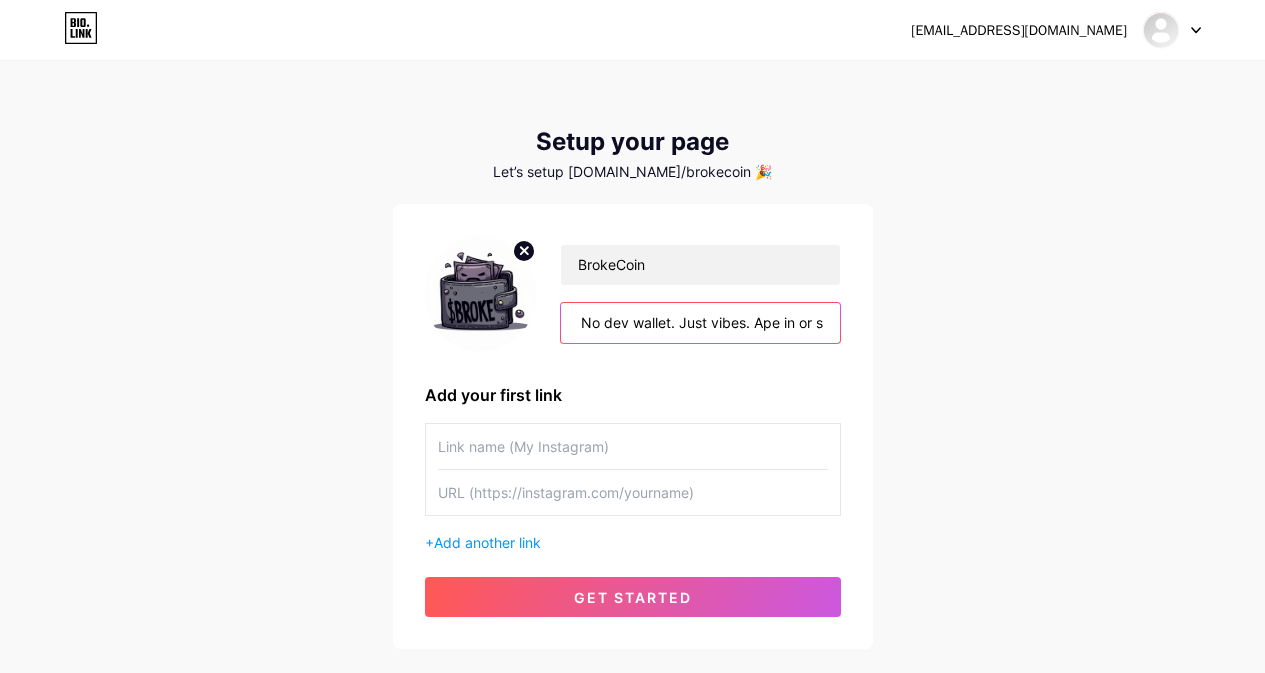 scroll, scrollTop: 0, scrollLeft: 589, axis: horizontal 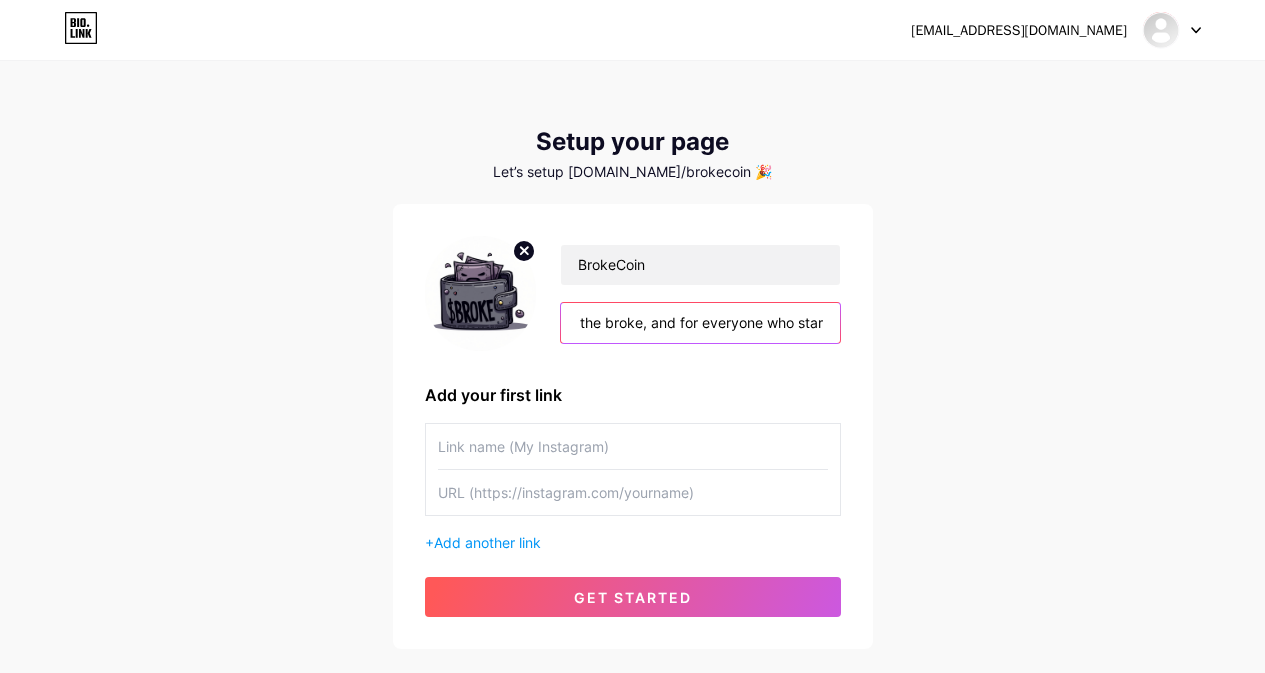 drag, startPoint x: 599, startPoint y: 332, endPoint x: 578, endPoint y: 341, distance: 22.847319 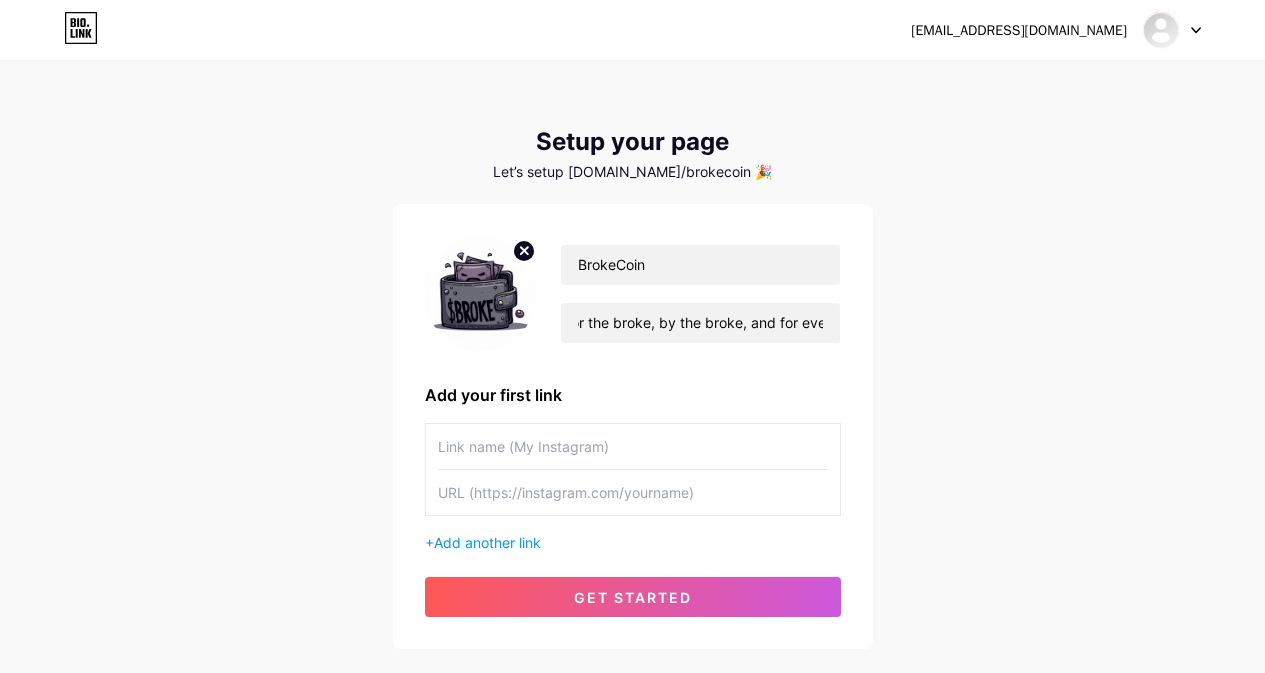 scroll, scrollTop: 0, scrollLeft: 0, axis: both 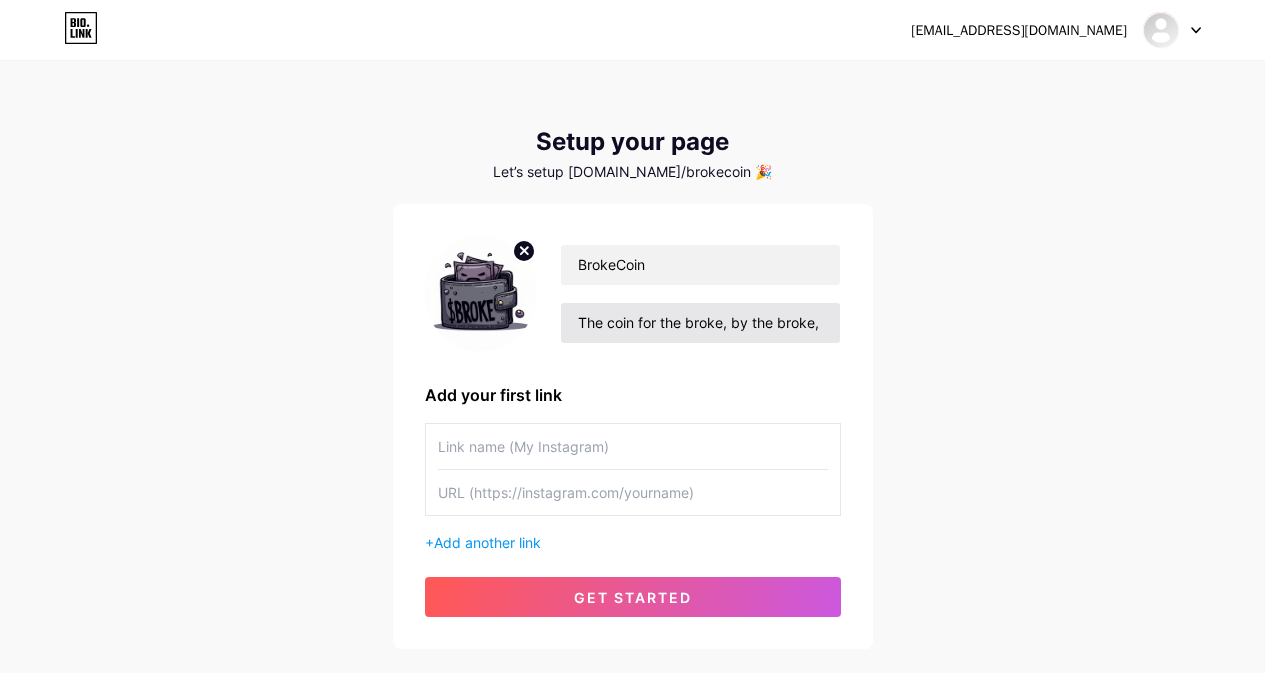 drag, startPoint x: 647, startPoint y: 298, endPoint x: 736, endPoint y: 329, distance: 94.24436 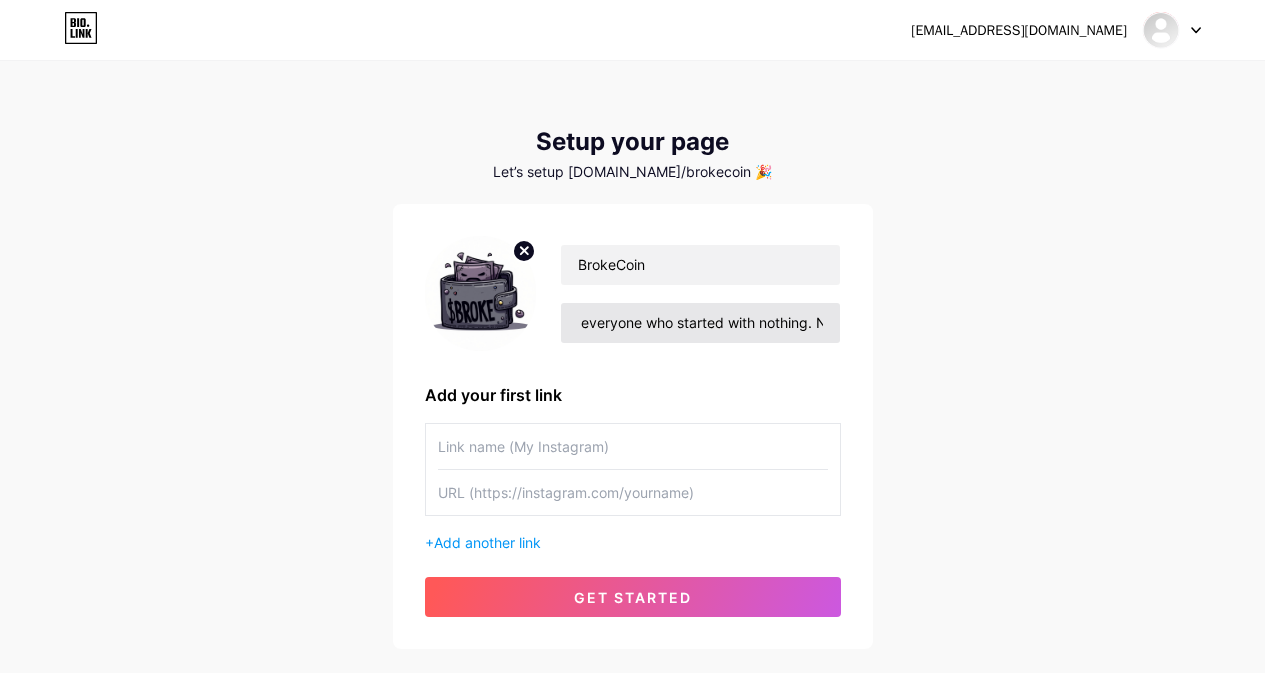 scroll, scrollTop: 0, scrollLeft: 0, axis: both 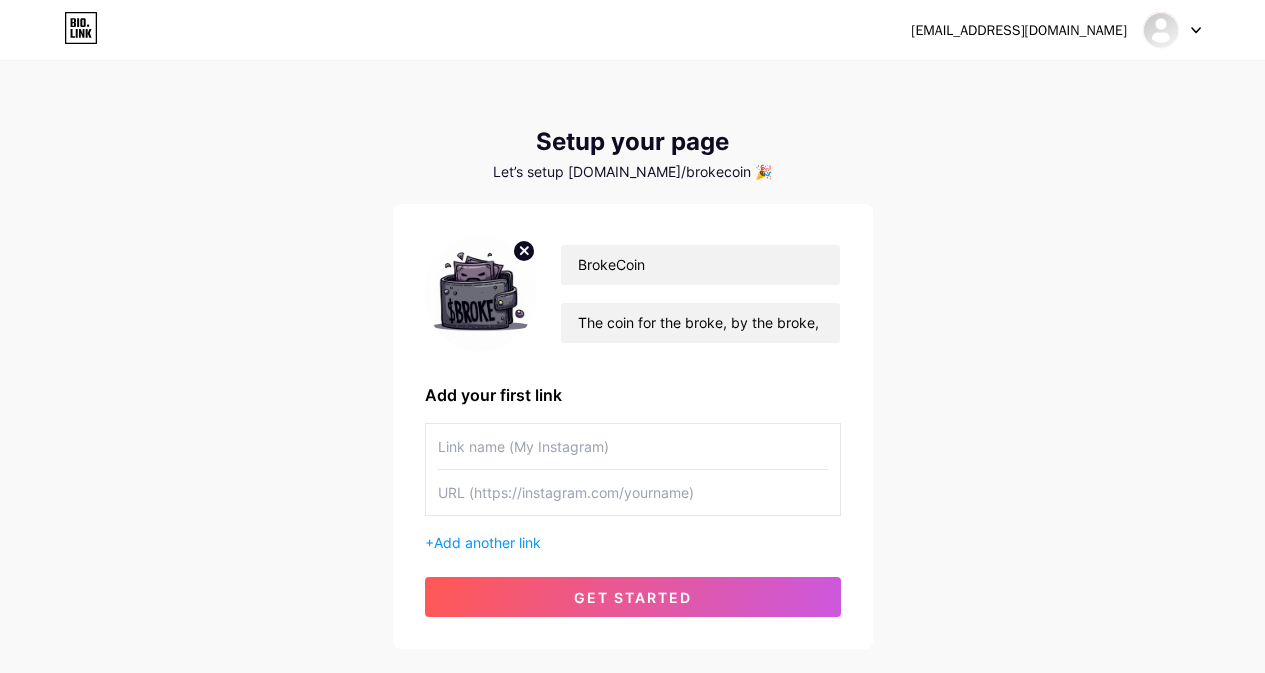 drag, startPoint x: 679, startPoint y: 328, endPoint x: 714, endPoint y: 363, distance: 49.497475 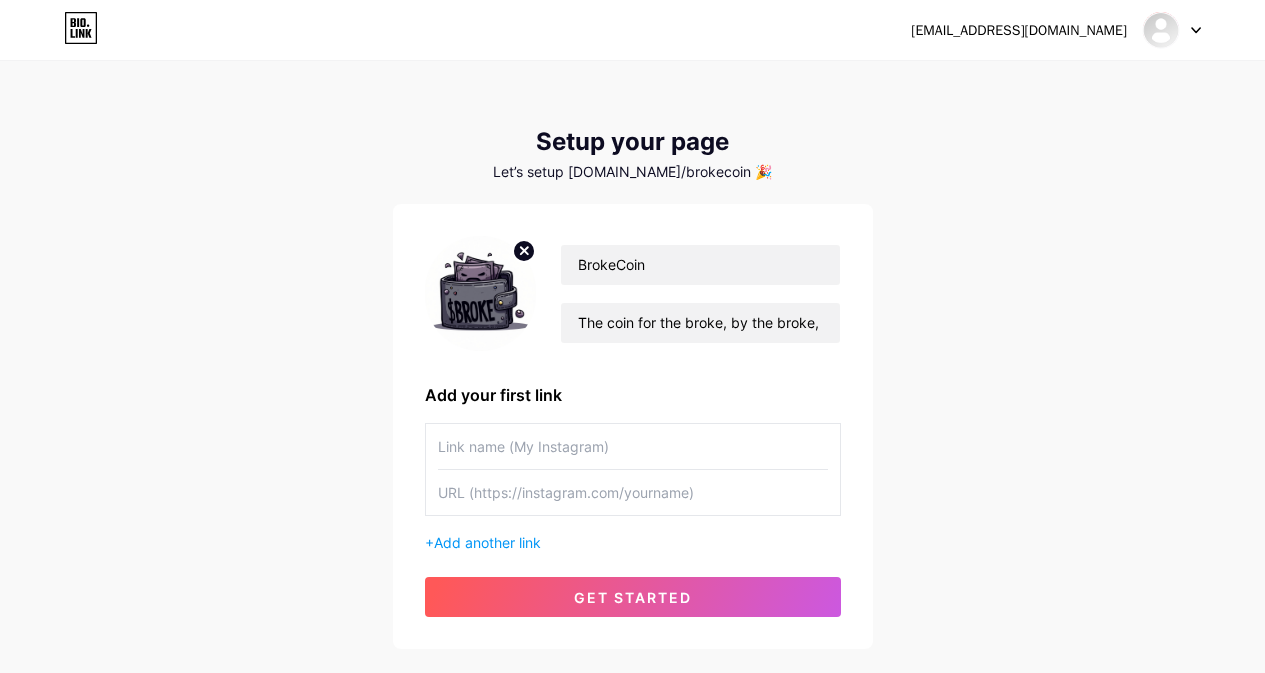 click on "BrokeCoin     The coin for the broke, by the broke, and for everyone who started with nothing. No ETH.. No dev wallet. Just vibes. Ape in or stay poor.     Add your first link
+  Add another link     get started" at bounding box center [633, 426] 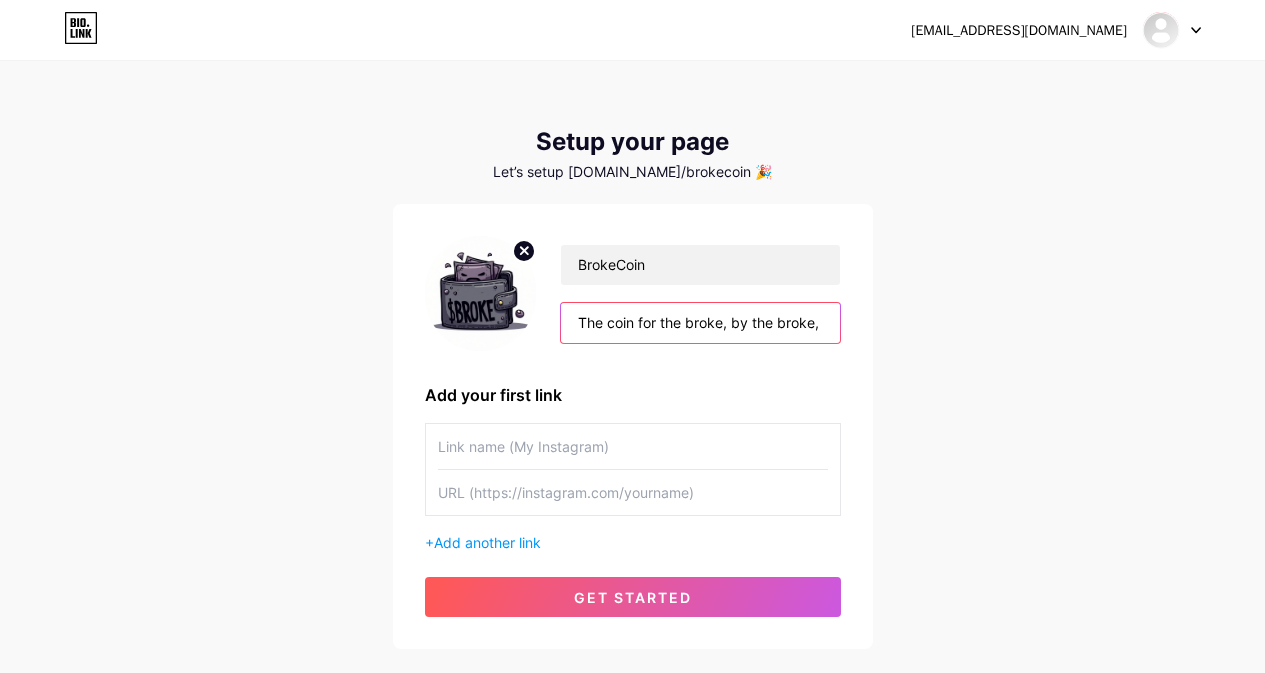 click on "The coin for the broke, by the broke, and for everyone who started with nothing. No ETH.. No dev wallet. Just vibes. Ape in or stay poor." at bounding box center [700, 323] 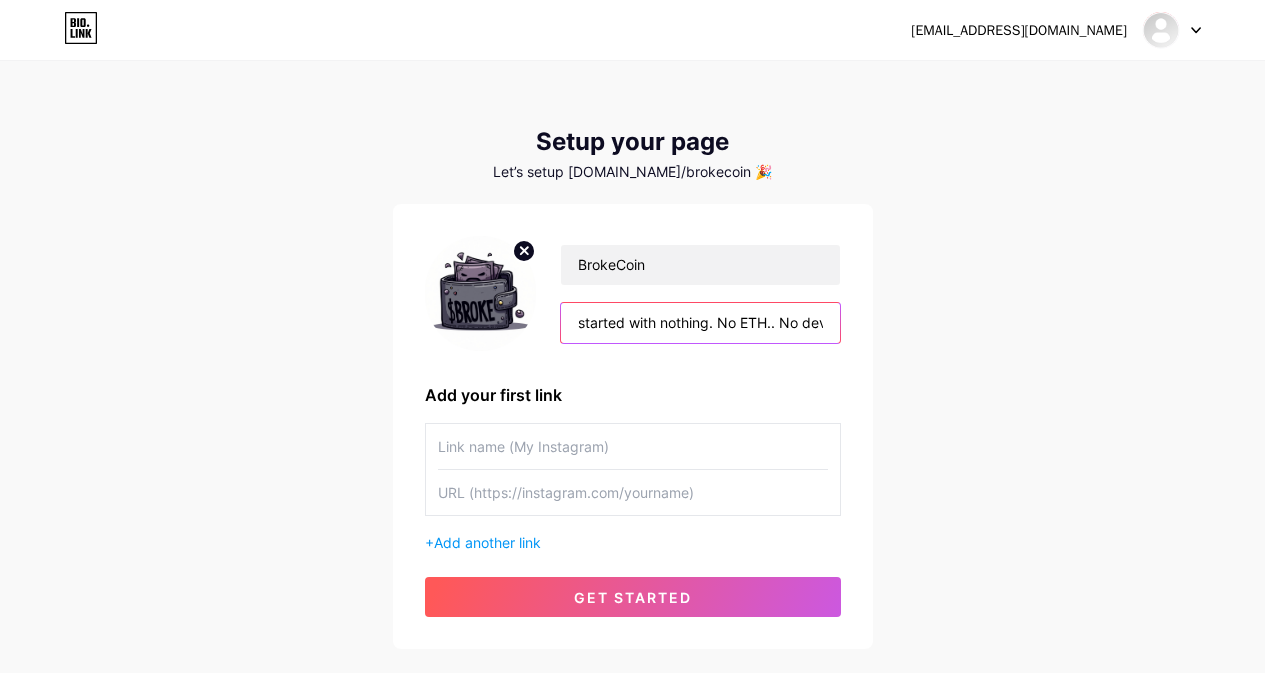 scroll, scrollTop: 0, scrollLeft: 410, axis: horizontal 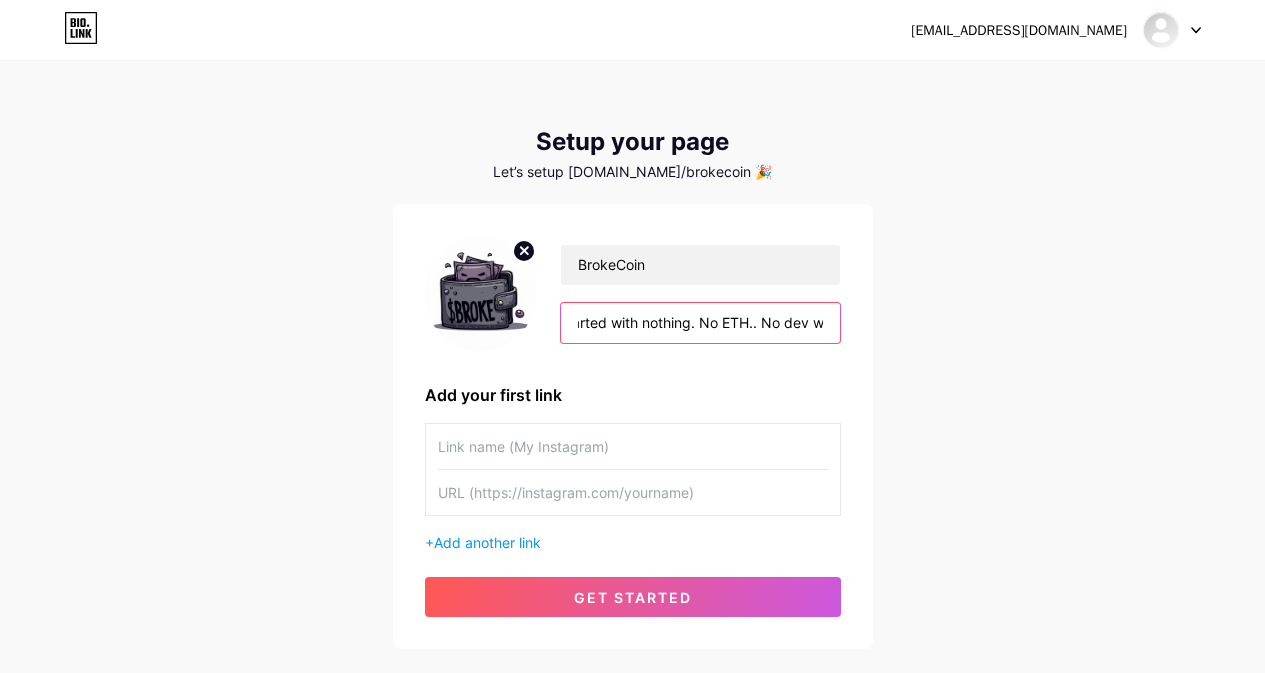 drag, startPoint x: 653, startPoint y: 329, endPoint x: 756, endPoint y: 323, distance: 103.17461 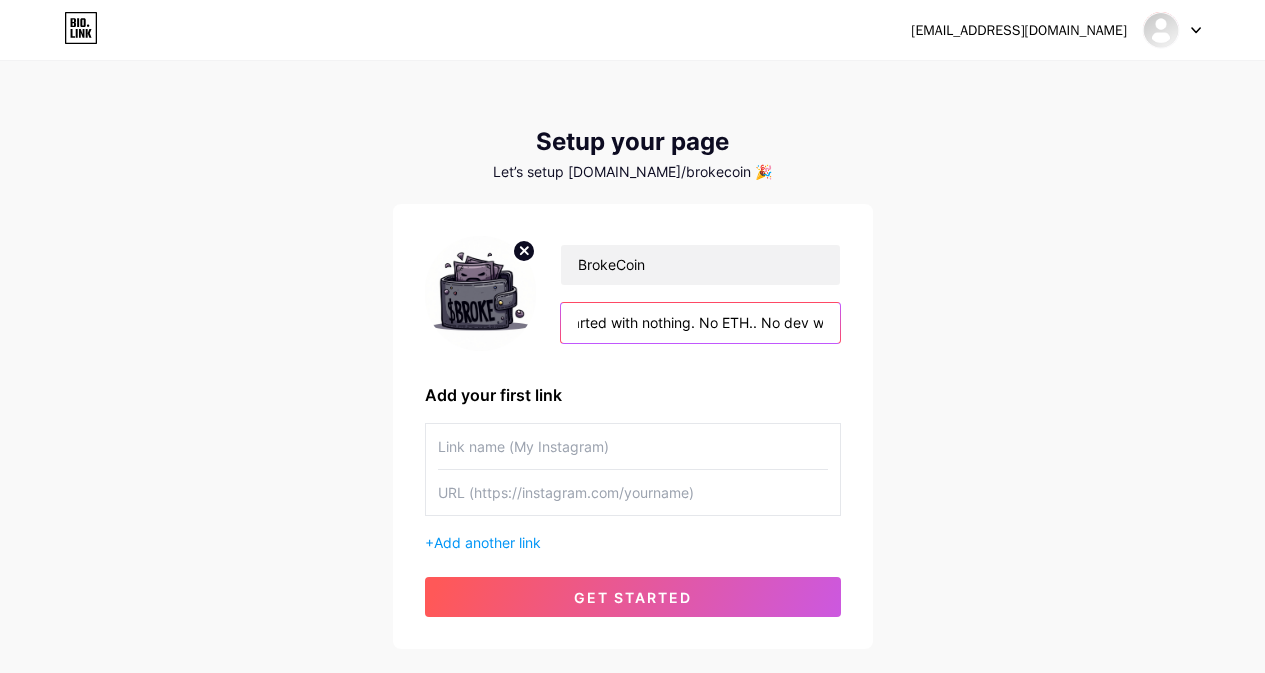 click on "The coin for the broke, by the broke, and for everyone who started with nothing. No ETH.. No dev wallet. Just vibes. Ape in or stay poor." at bounding box center [700, 323] 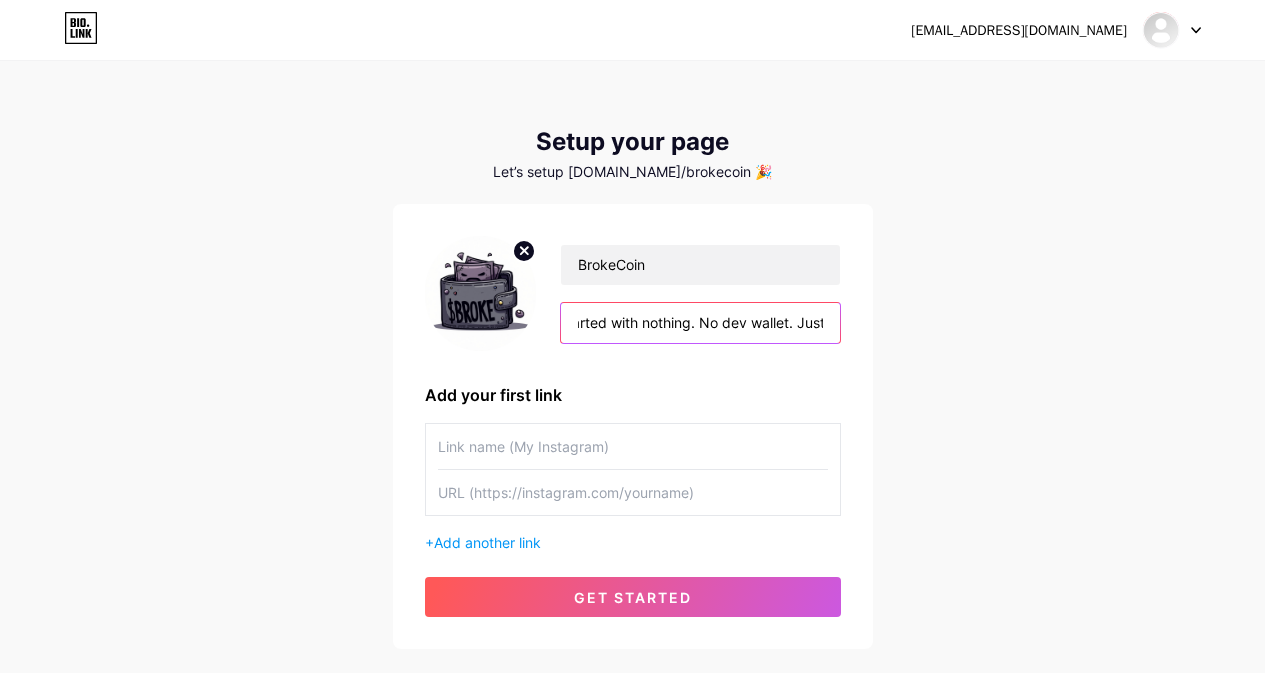 type on "The coin for the broke, by the broke, and for everyone who started with nothing. No dev wallet. Just vibes. Ape in or stay poor." 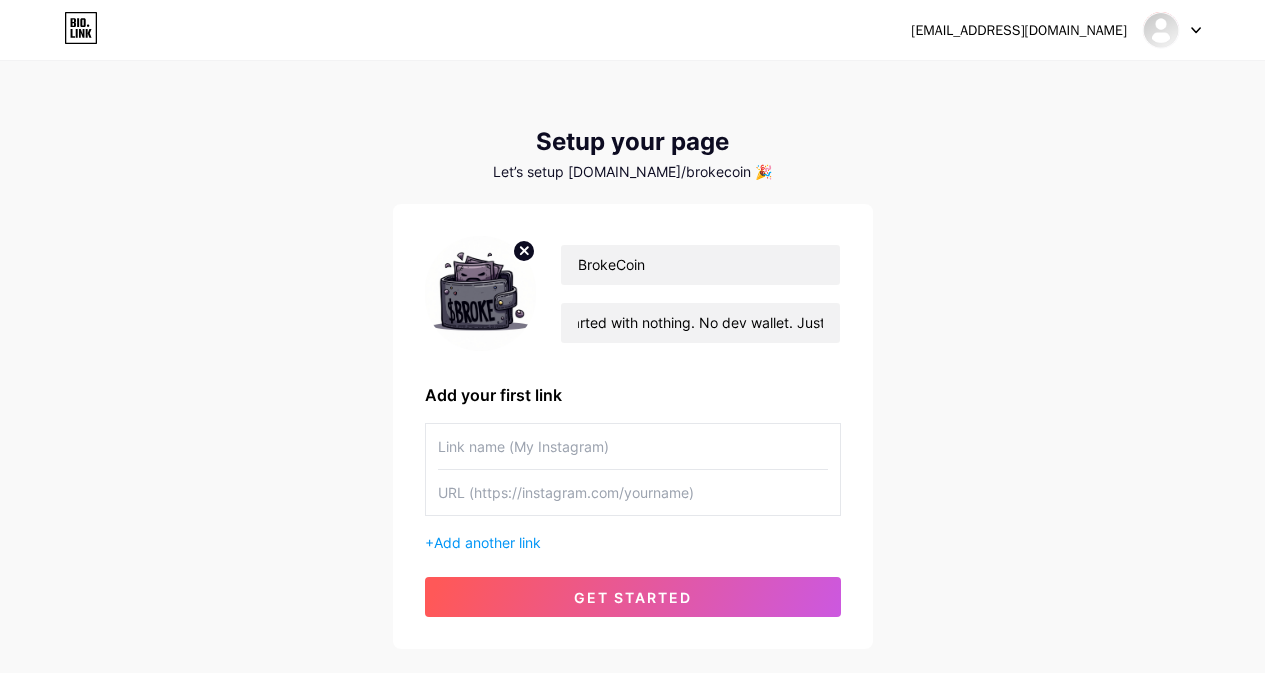 scroll, scrollTop: 0, scrollLeft: 0, axis: both 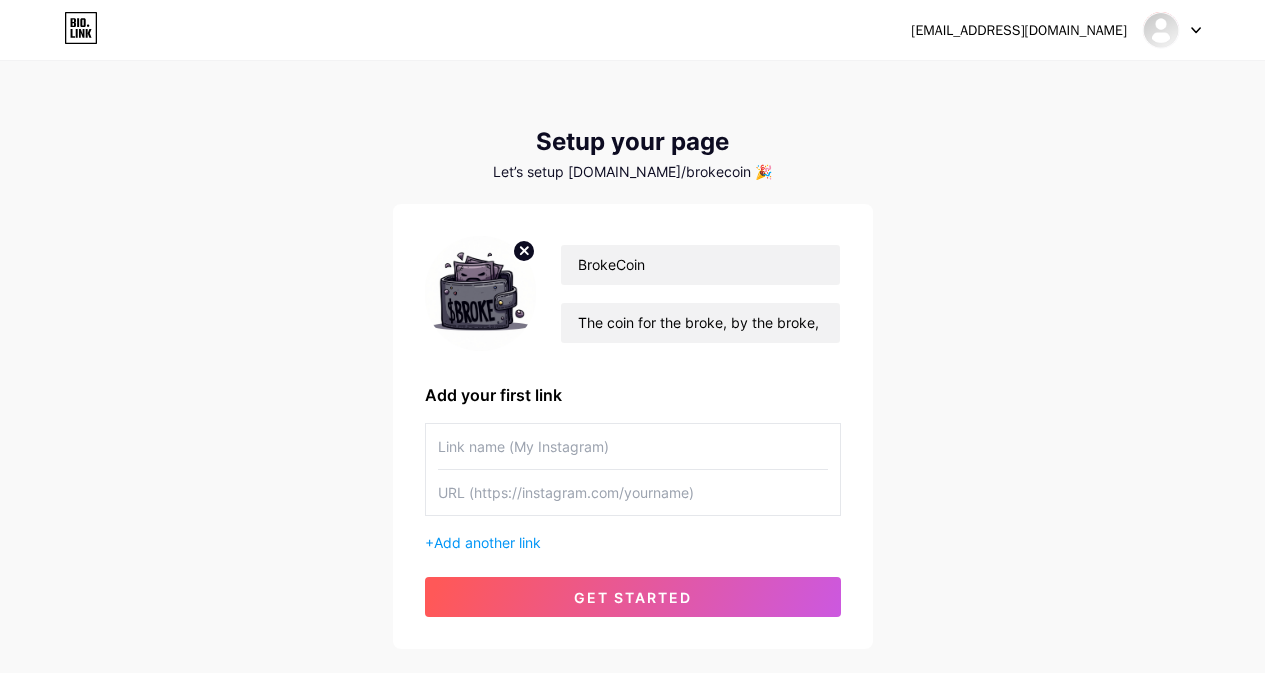 click on "BrokeCoin     The coin for the broke, by the broke, and for everyone who started with nothing. No dev wallet. Just vibes. Ape in or stay poor.     Add your first link
+  Add another link     get started" at bounding box center [633, 426] 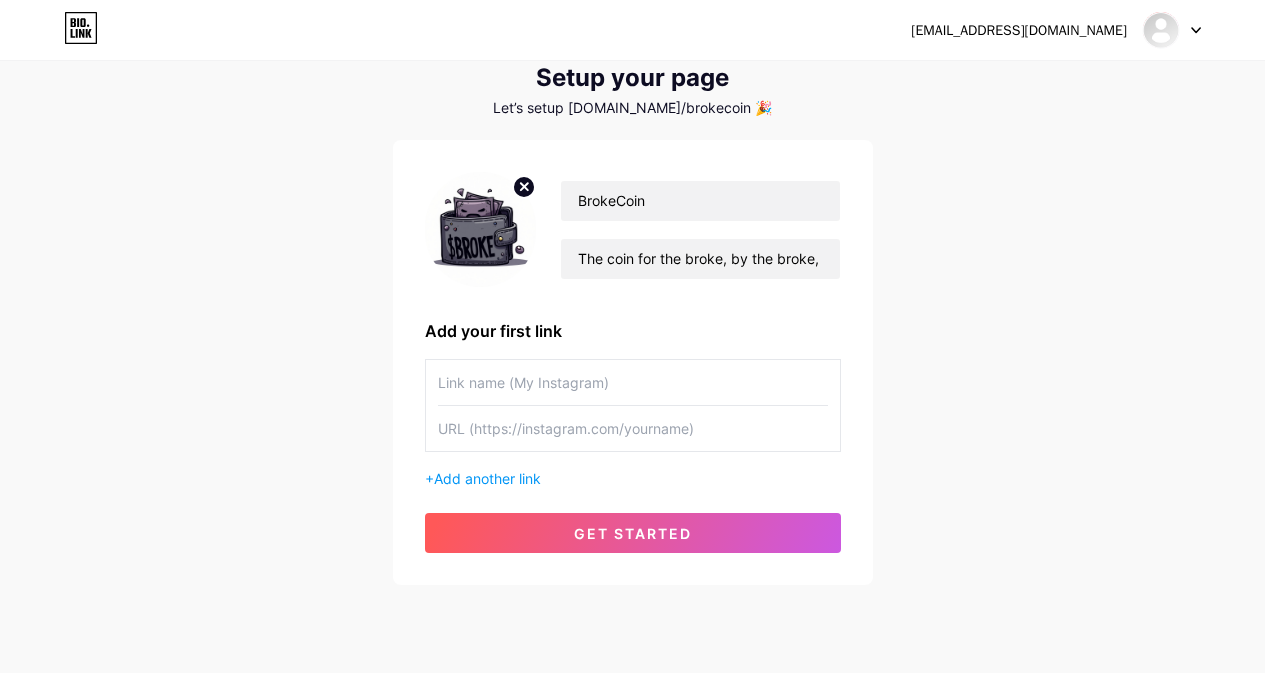 scroll, scrollTop: 100, scrollLeft: 0, axis: vertical 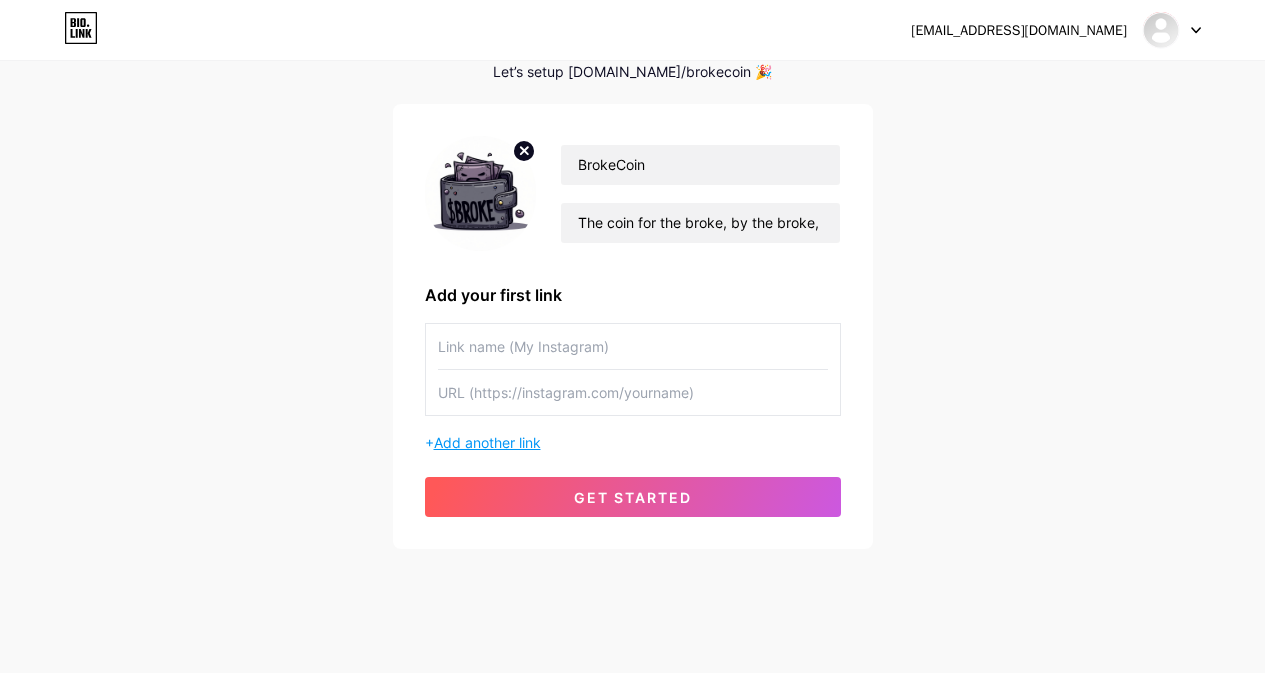 click on "Add another link" at bounding box center (487, 442) 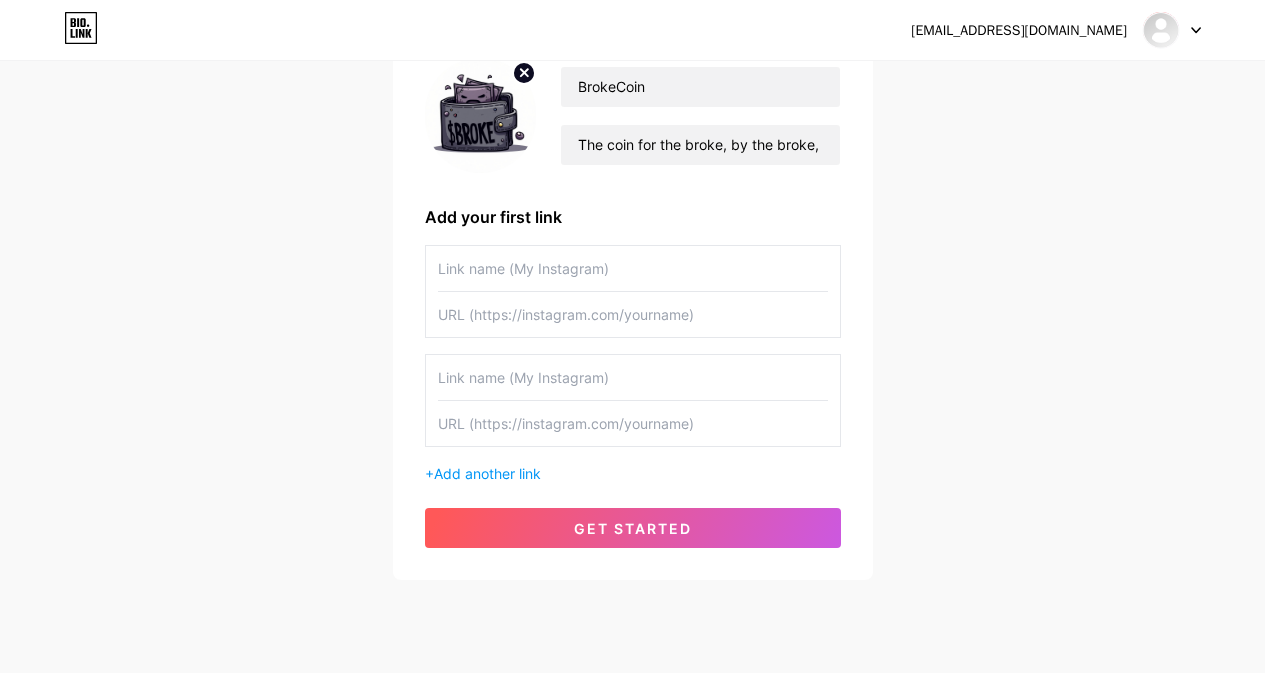 scroll, scrollTop: 200, scrollLeft: 0, axis: vertical 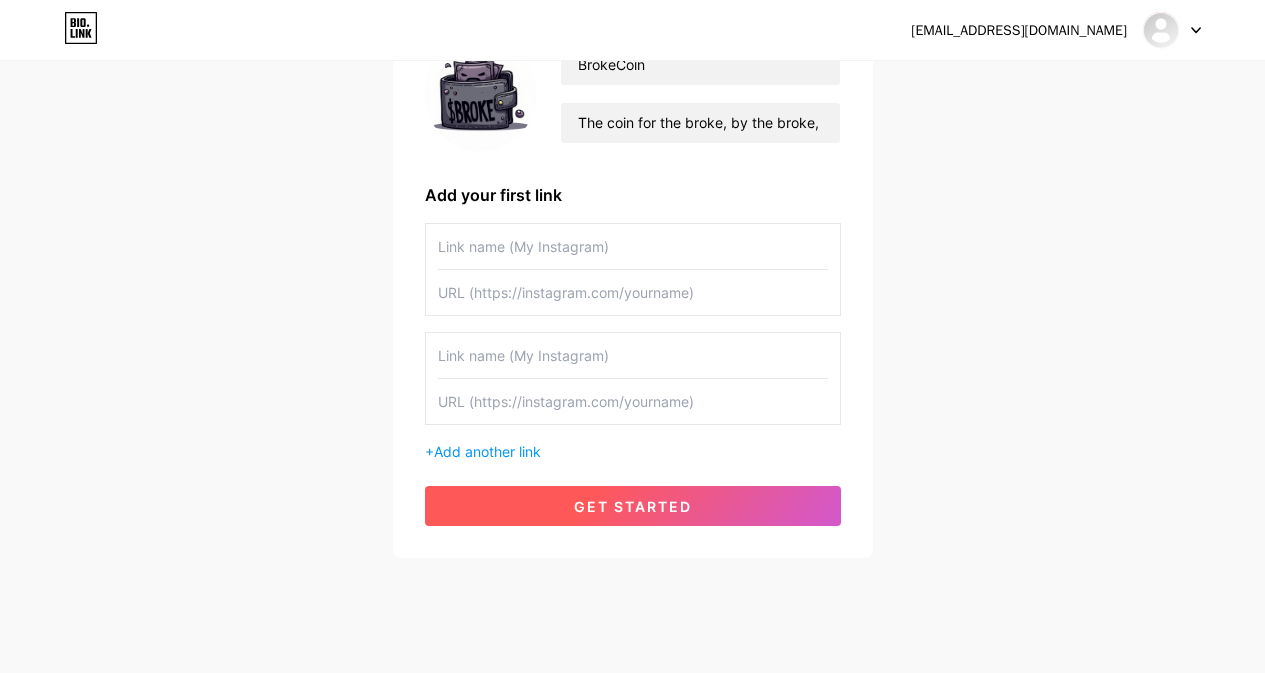 click on "get started" at bounding box center [633, 506] 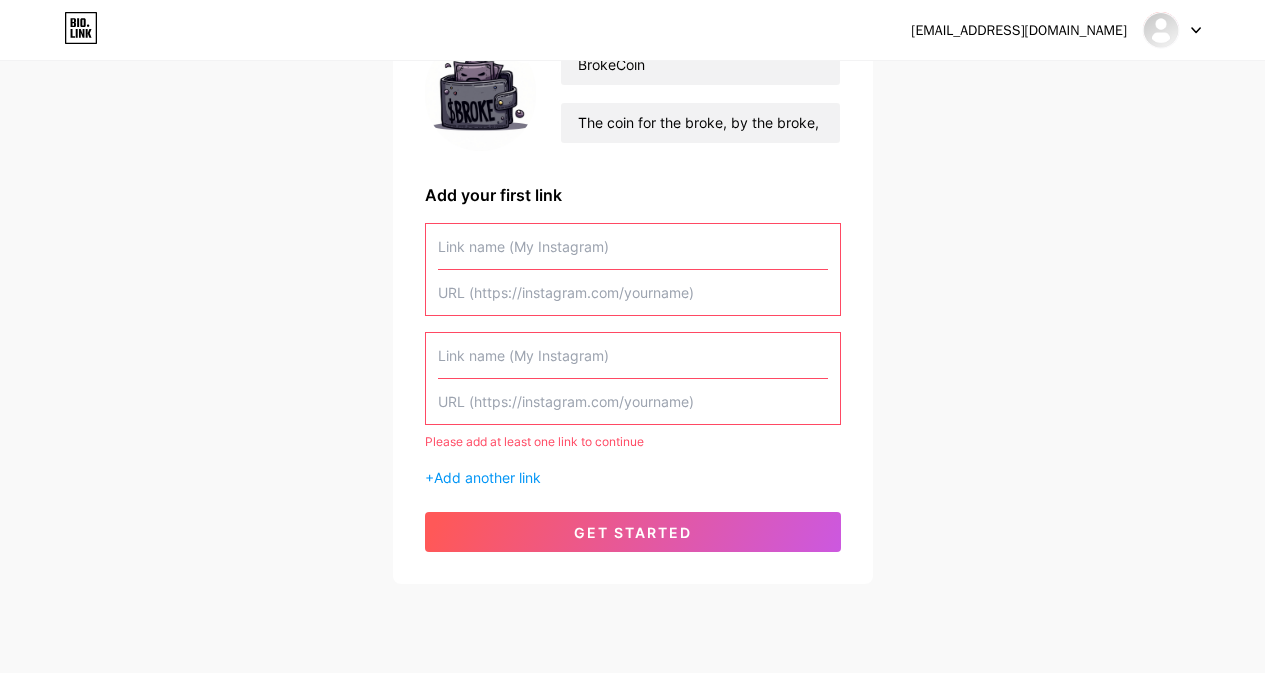 click at bounding box center (633, 246) 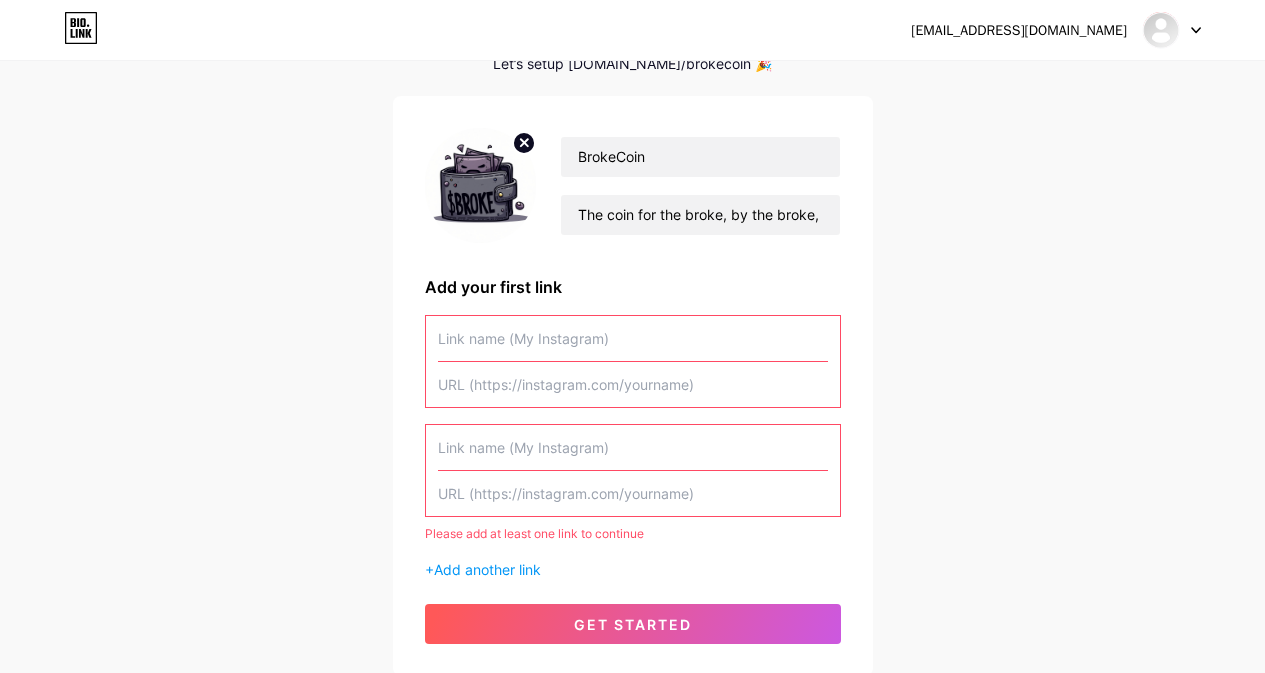 scroll, scrollTop: 0, scrollLeft: 0, axis: both 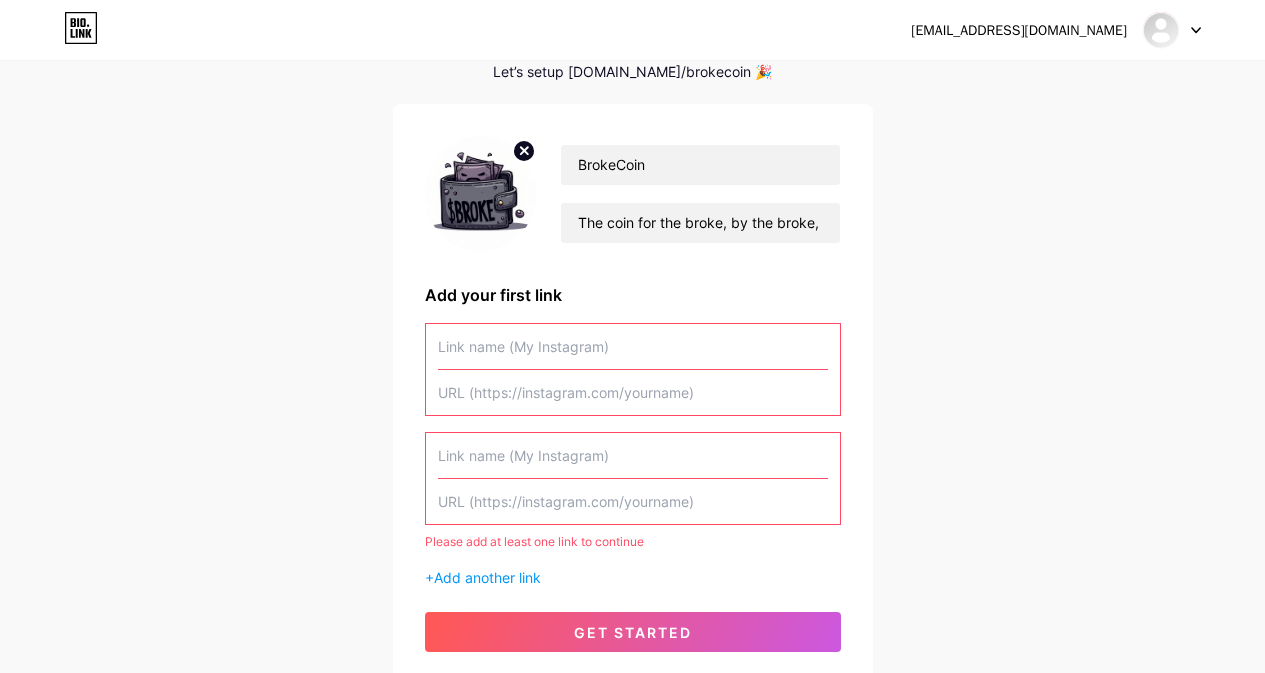 paste on "[URL][DOMAIN_NAME]" 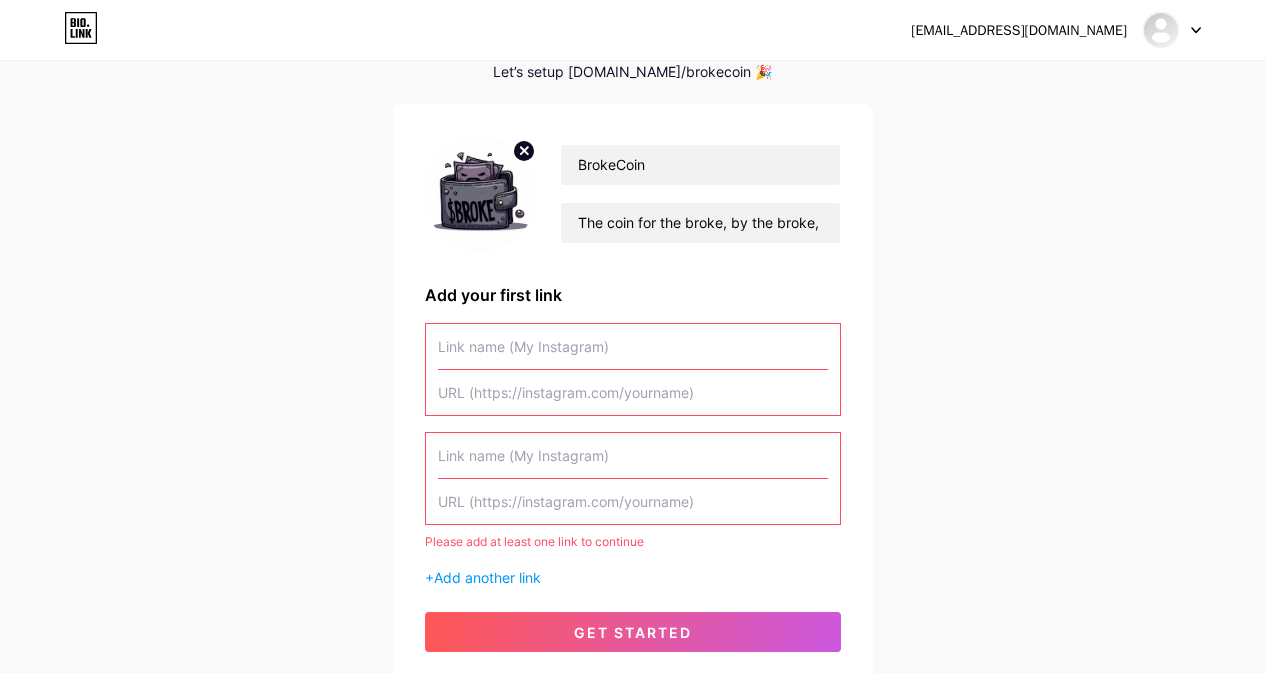 type on "[URL][DOMAIN_NAME]" 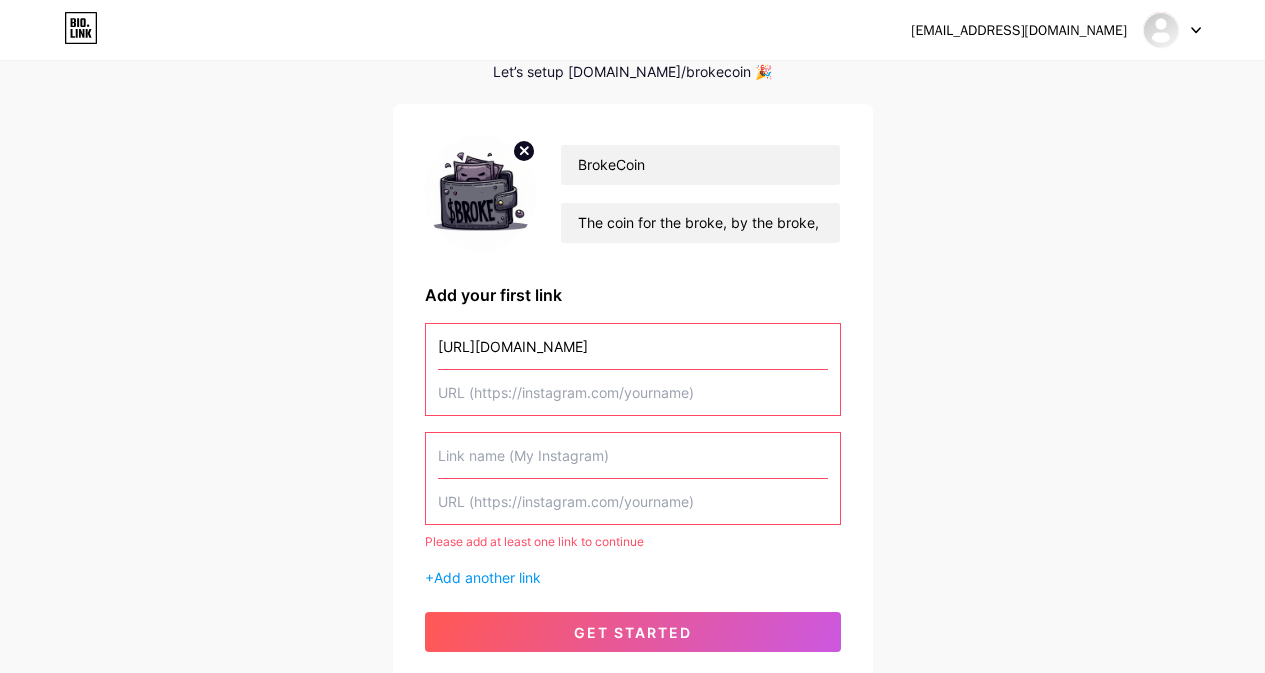 click at bounding box center [633, 455] 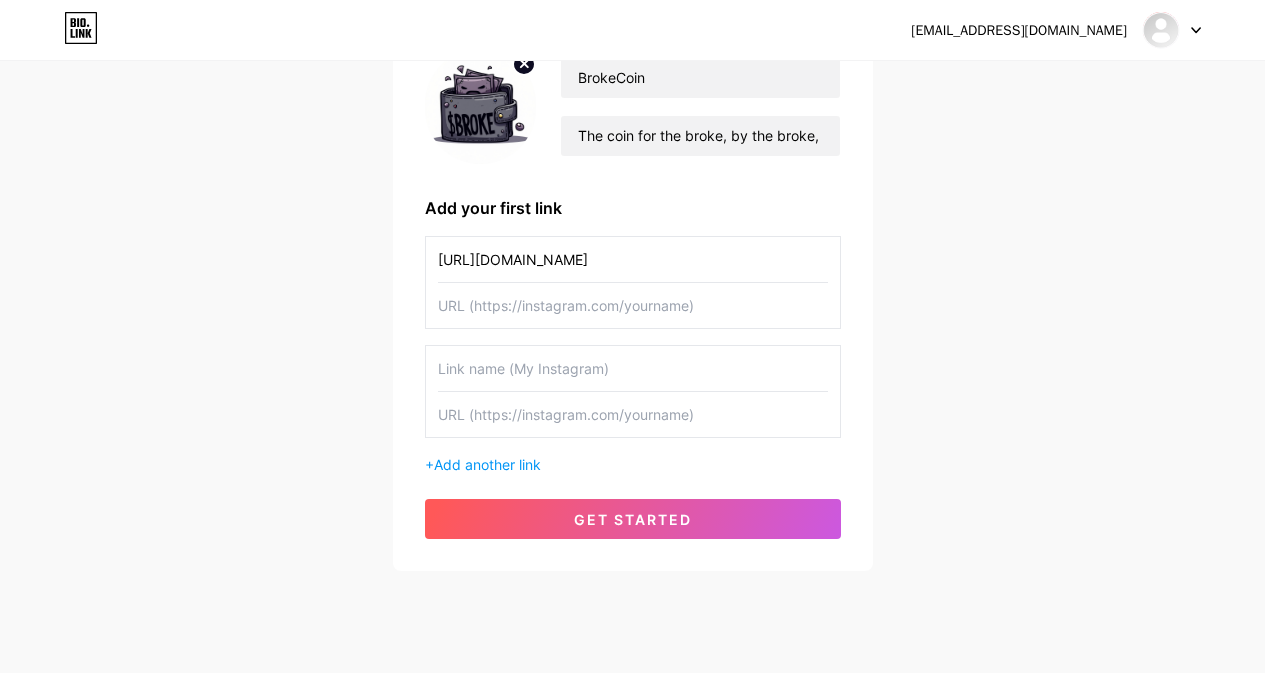 scroll, scrollTop: 229, scrollLeft: 0, axis: vertical 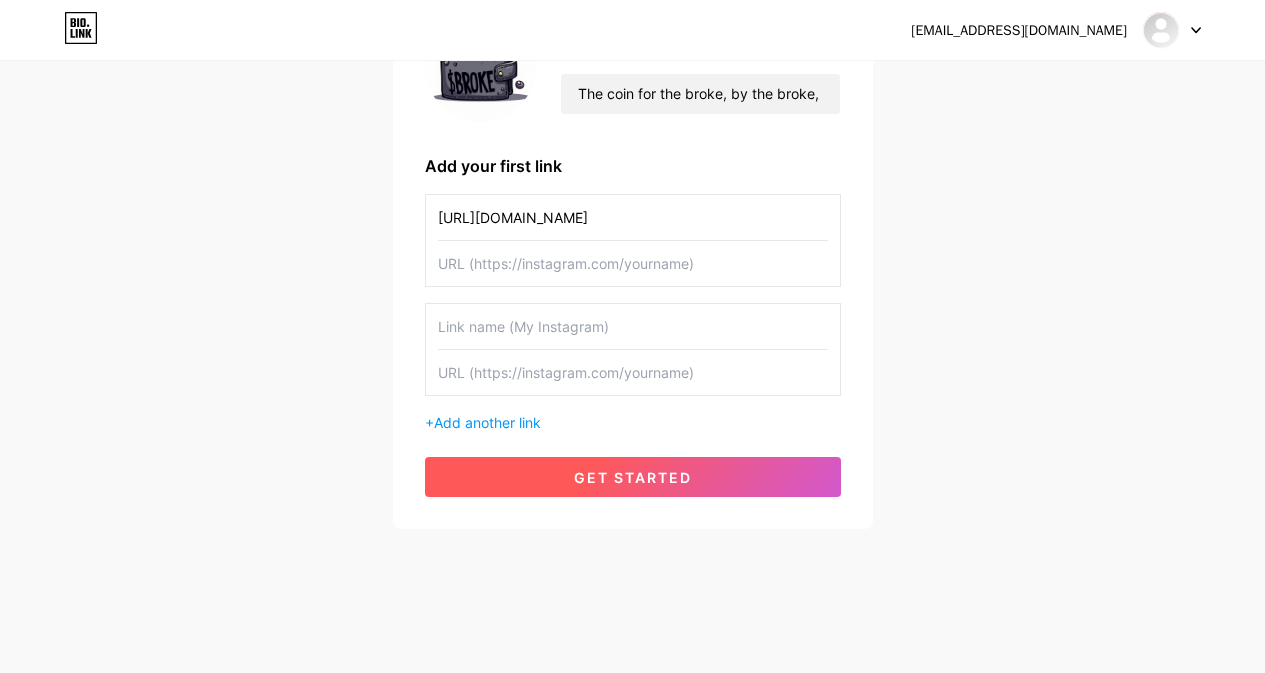 click on "get started" at bounding box center (633, 477) 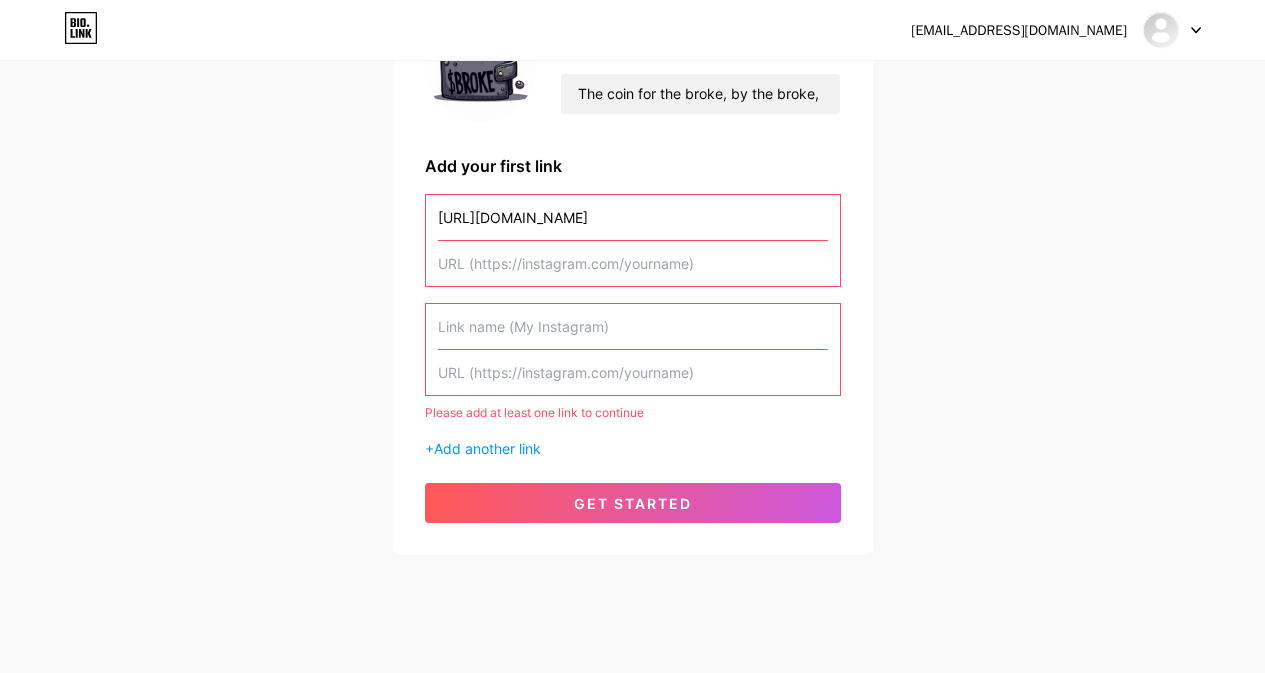 click at bounding box center [633, 372] 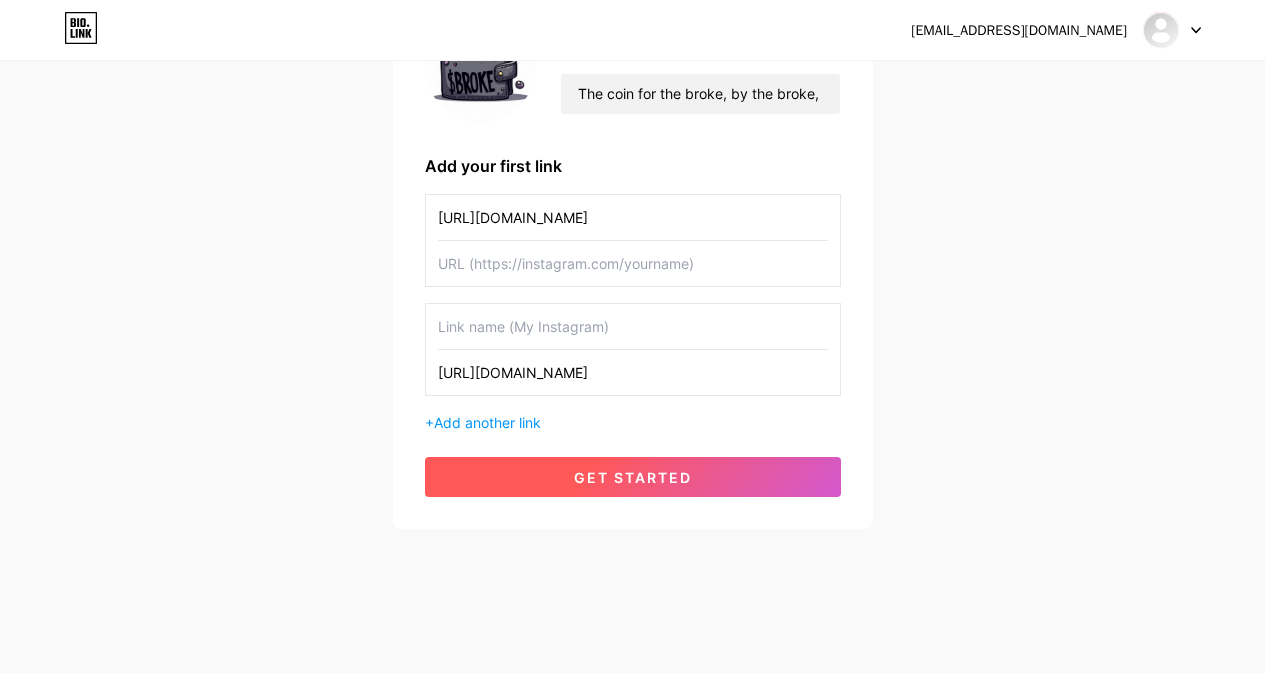 type on "[URL][DOMAIN_NAME]" 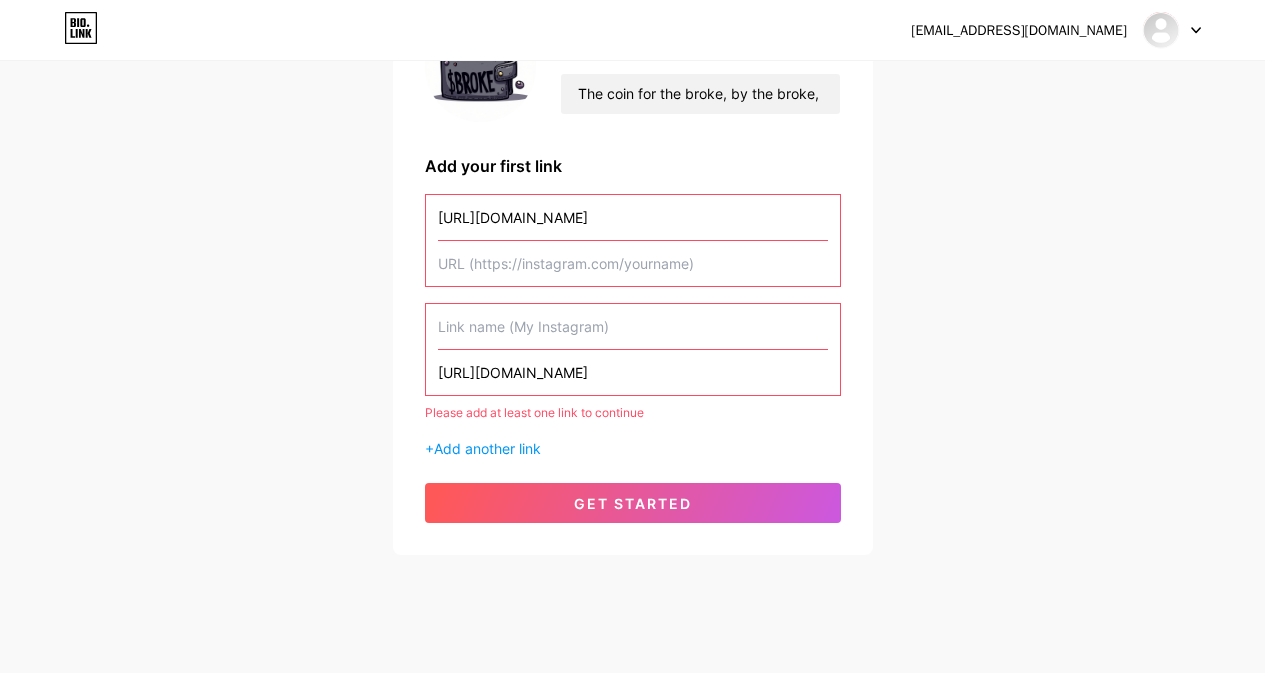 click at bounding box center (633, 326) 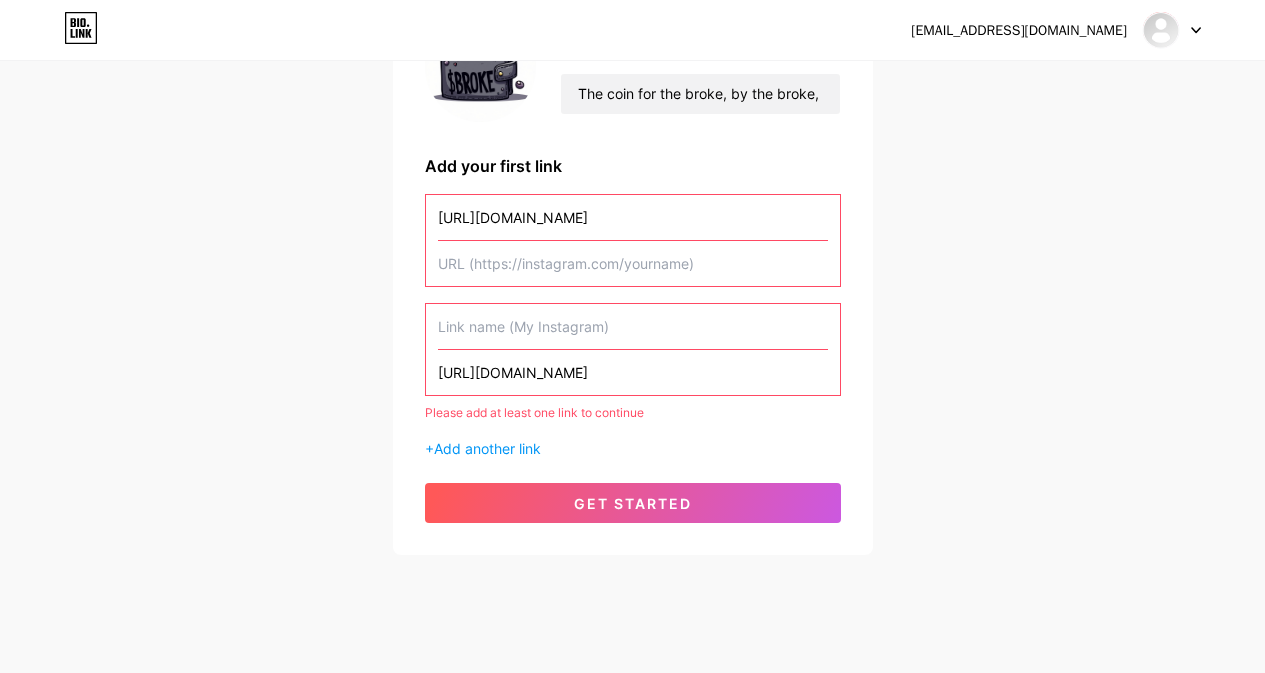 paste on "[URL][DOMAIN_NAME]" 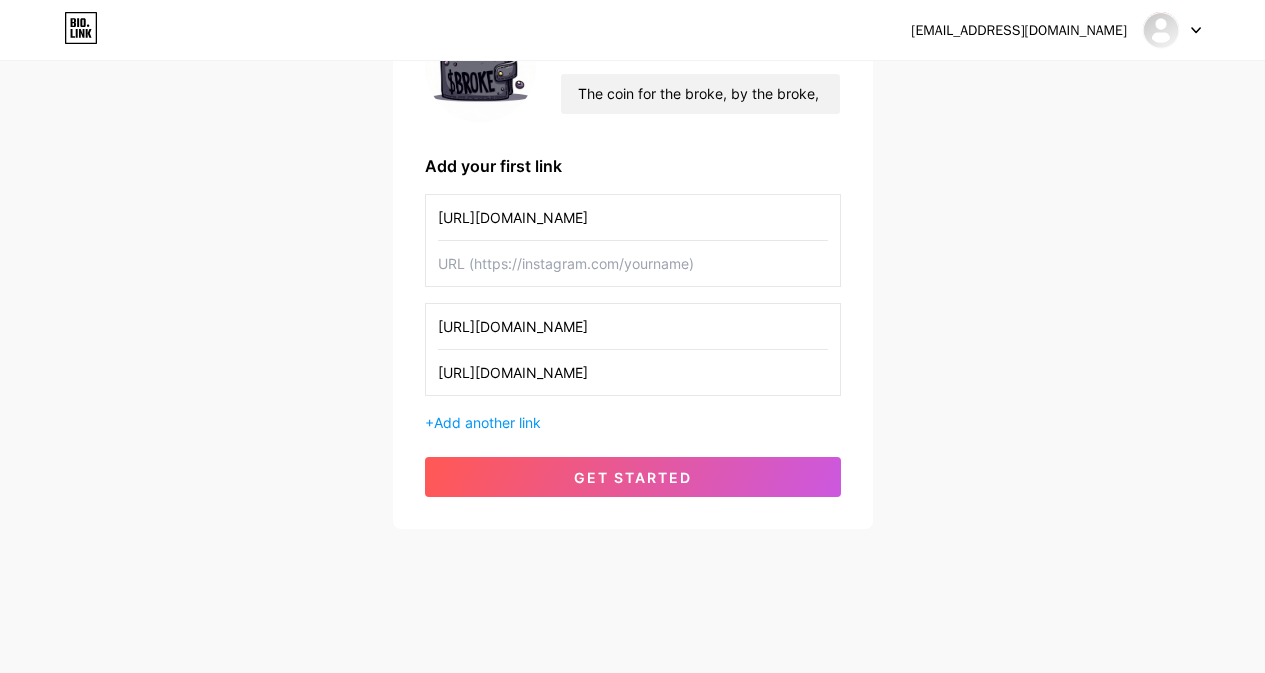 type on "[URL][DOMAIN_NAME]" 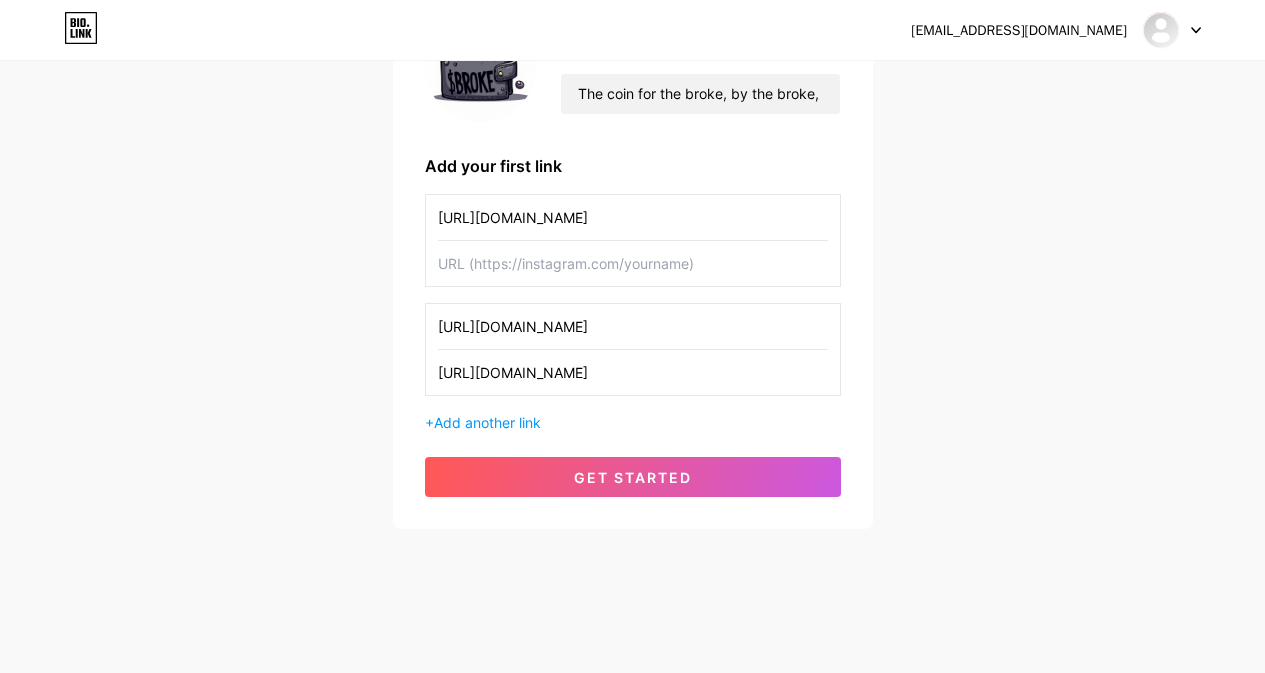 paste on "[URL][DOMAIN_NAME]" 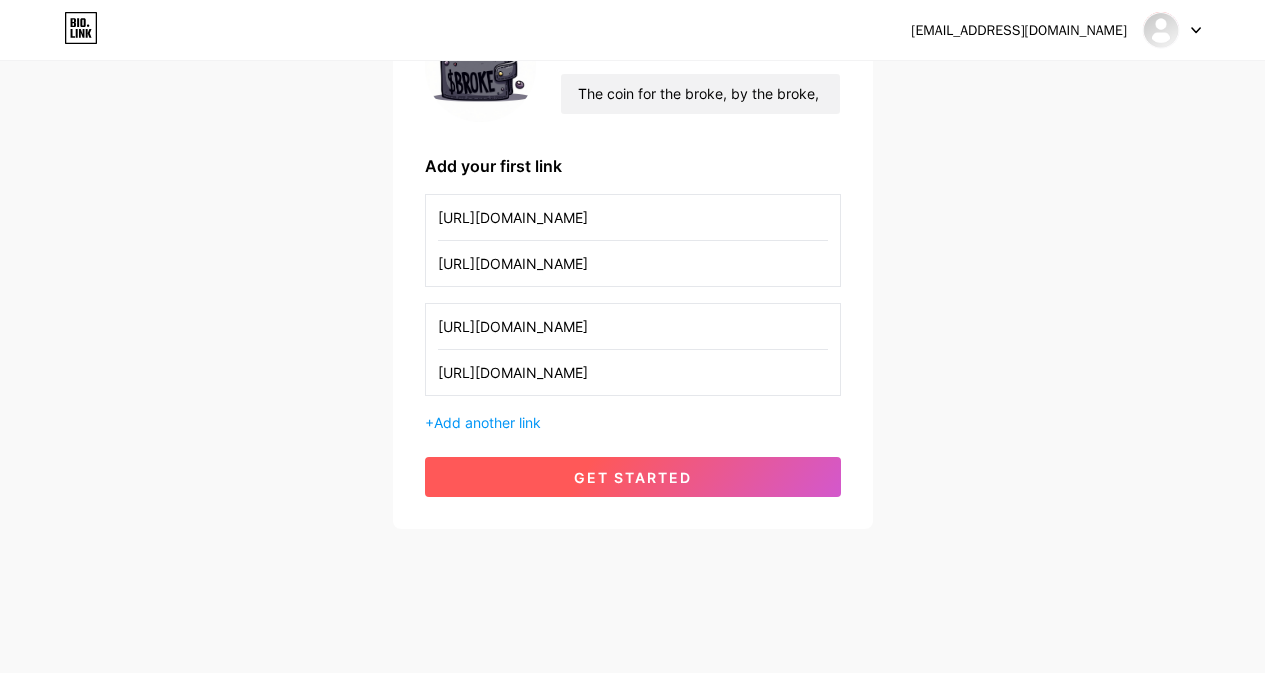 type on "[URL][DOMAIN_NAME]" 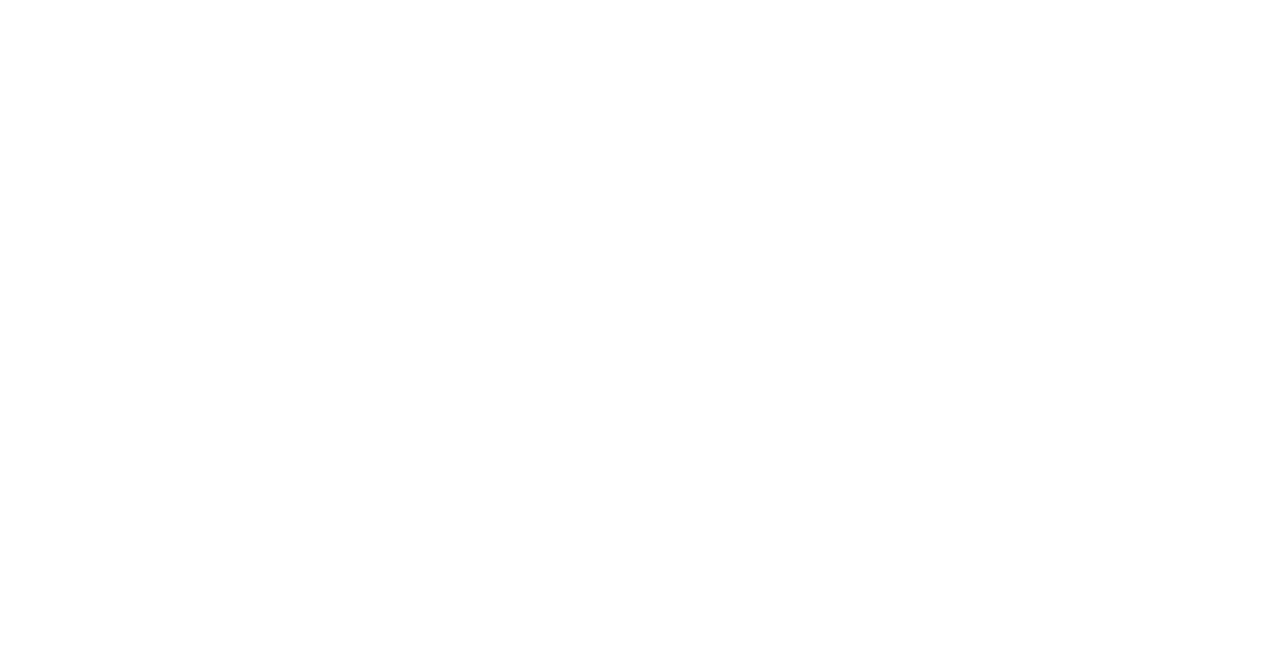 scroll, scrollTop: 0, scrollLeft: 0, axis: both 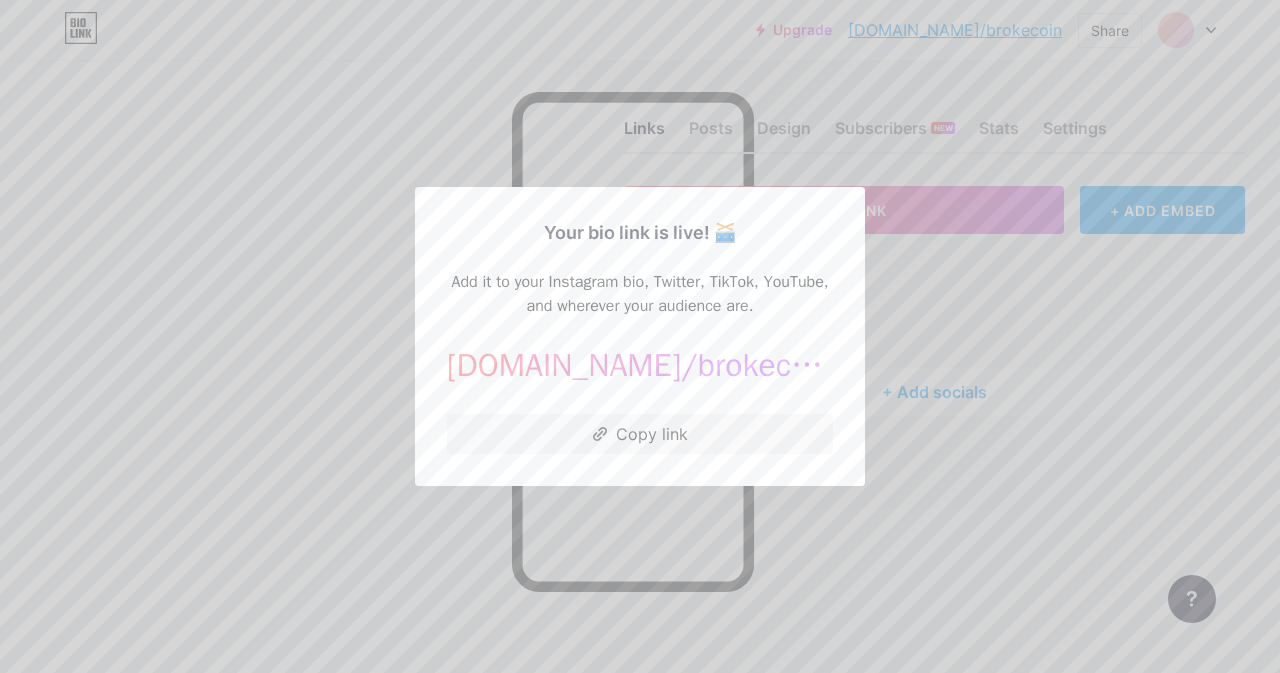 click at bounding box center [640, 336] 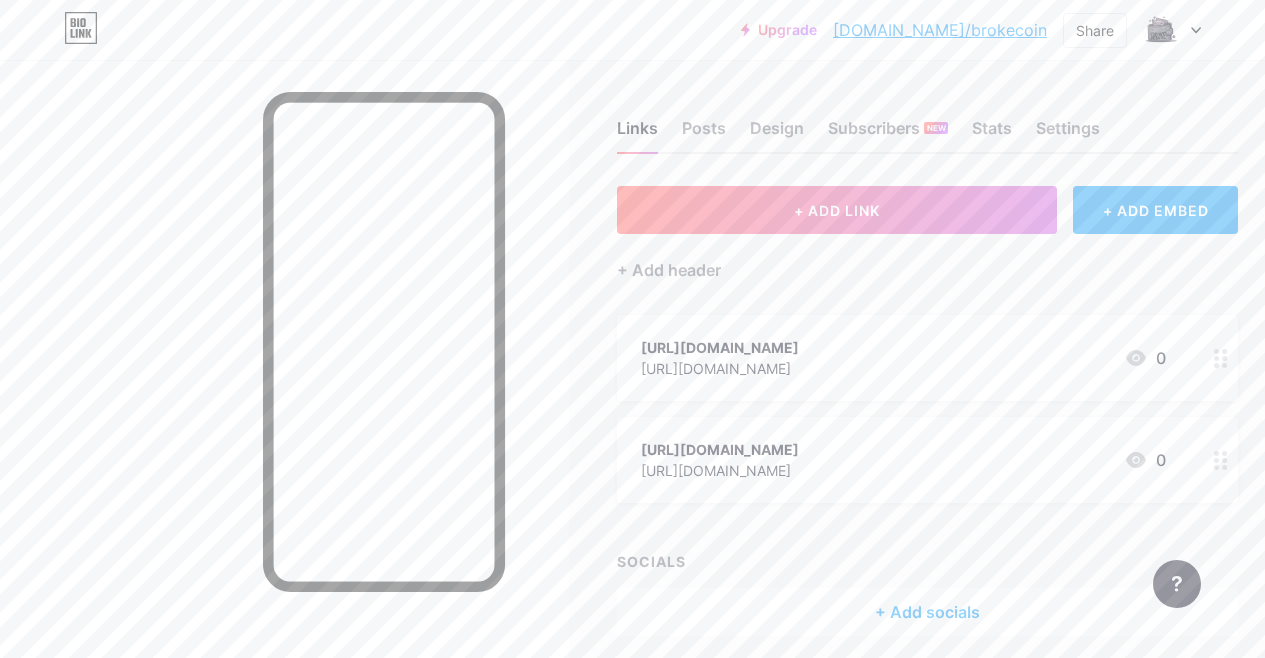 click on "Subscribers
NEW" at bounding box center [888, 134] 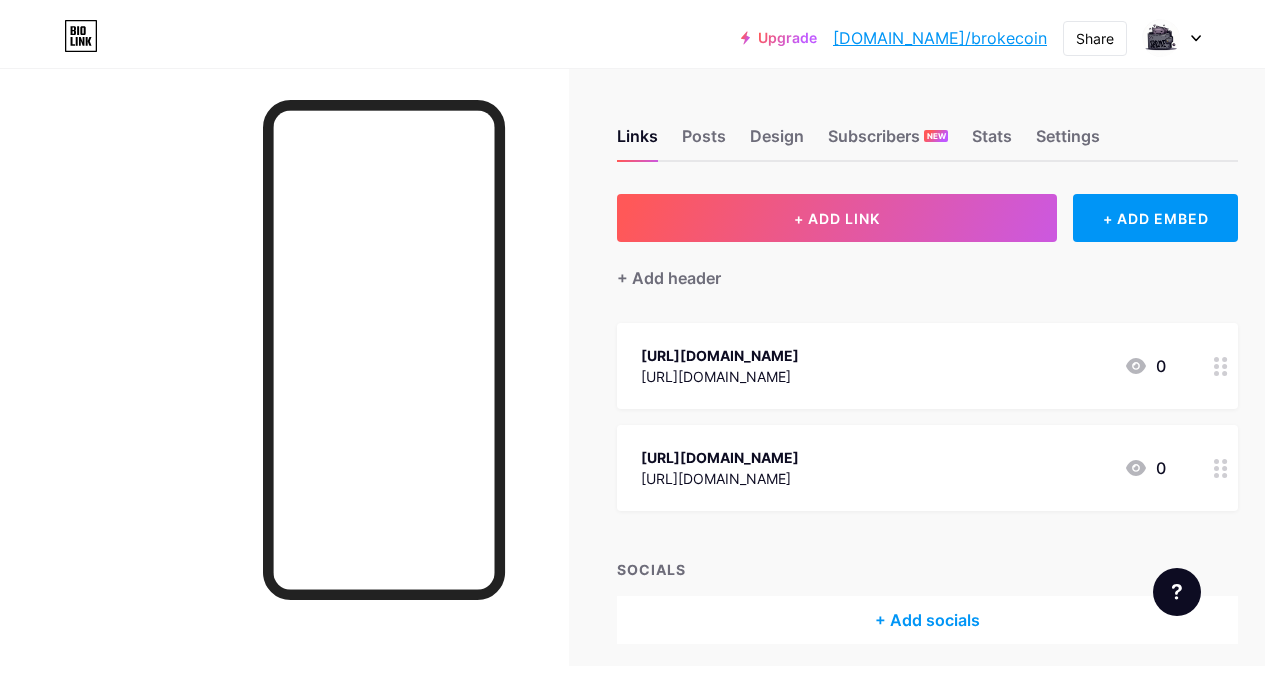 scroll, scrollTop: 0, scrollLeft: 0, axis: both 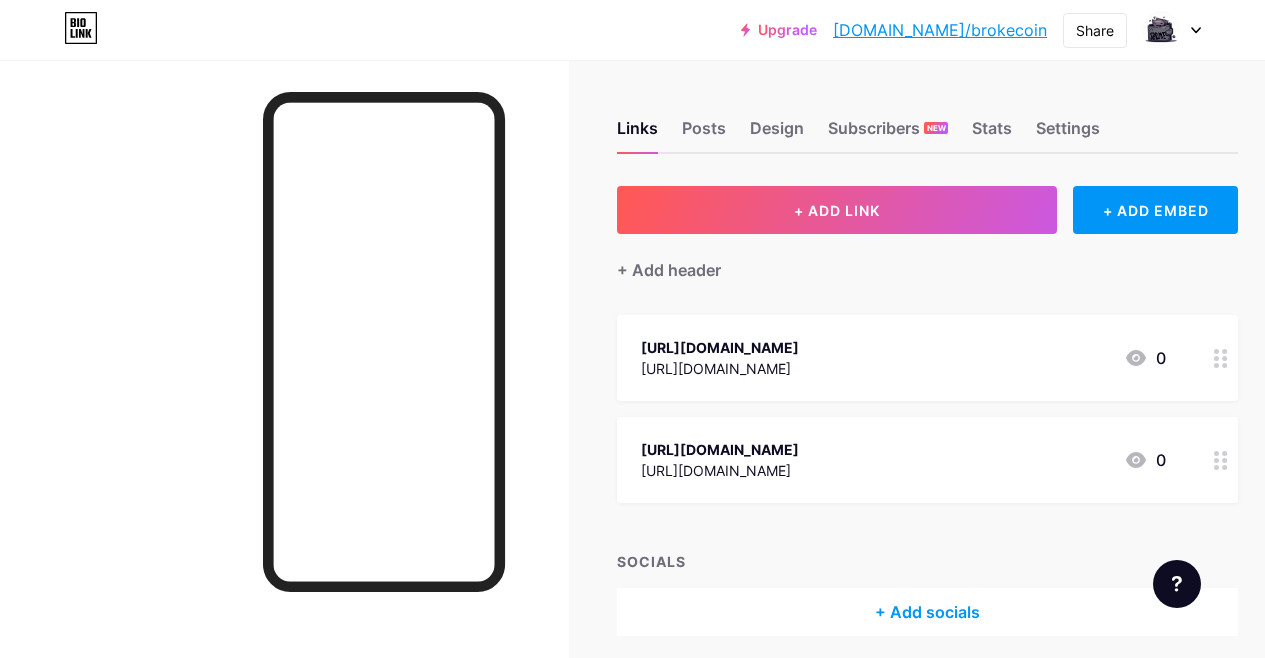 click on "Subscribers
NEW" at bounding box center [888, 134] 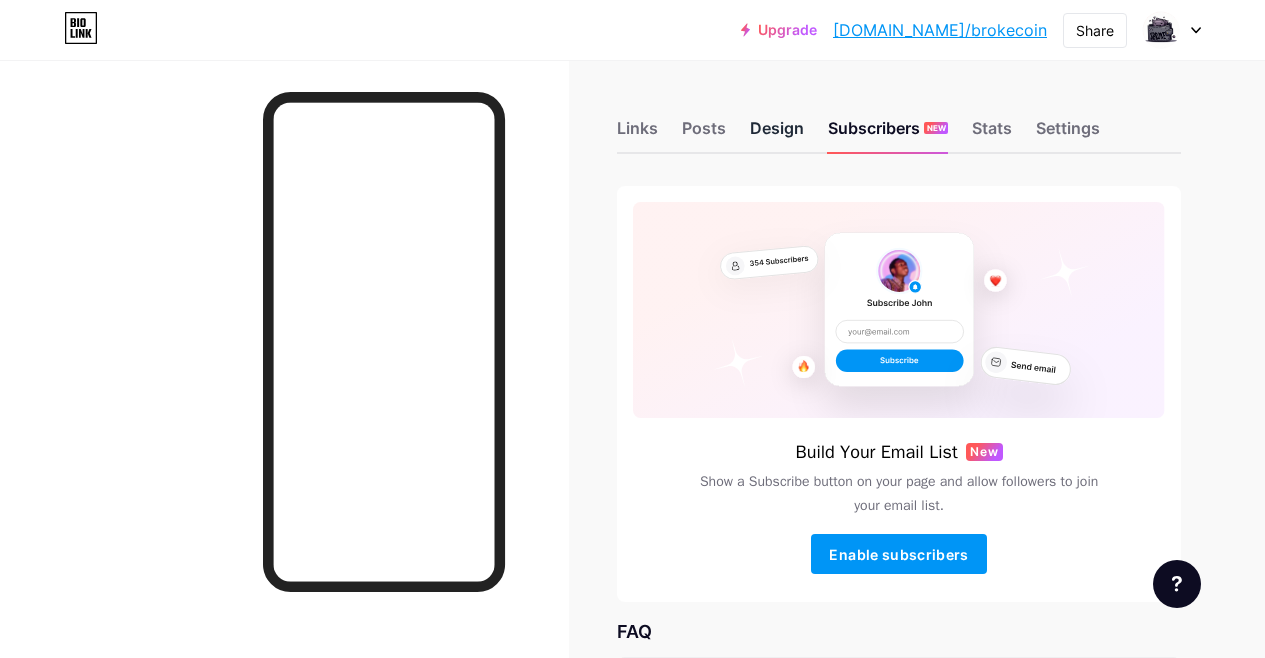 click on "Design" at bounding box center [777, 134] 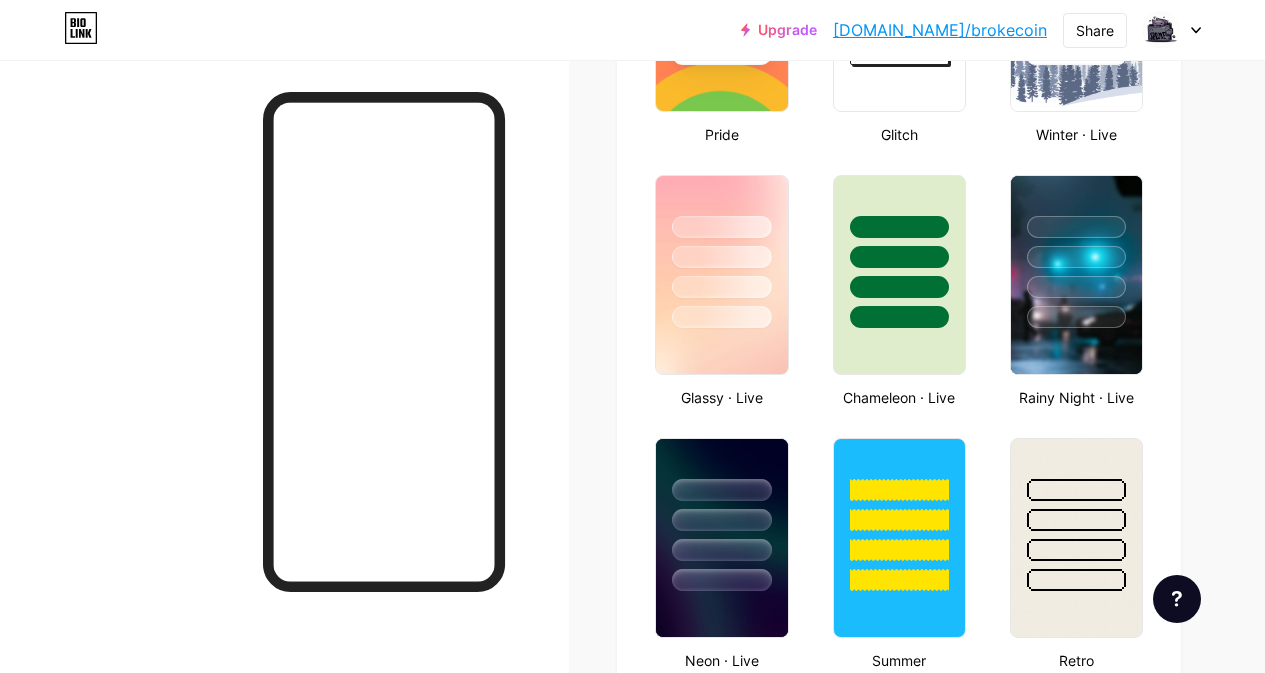 scroll, scrollTop: 824, scrollLeft: 0, axis: vertical 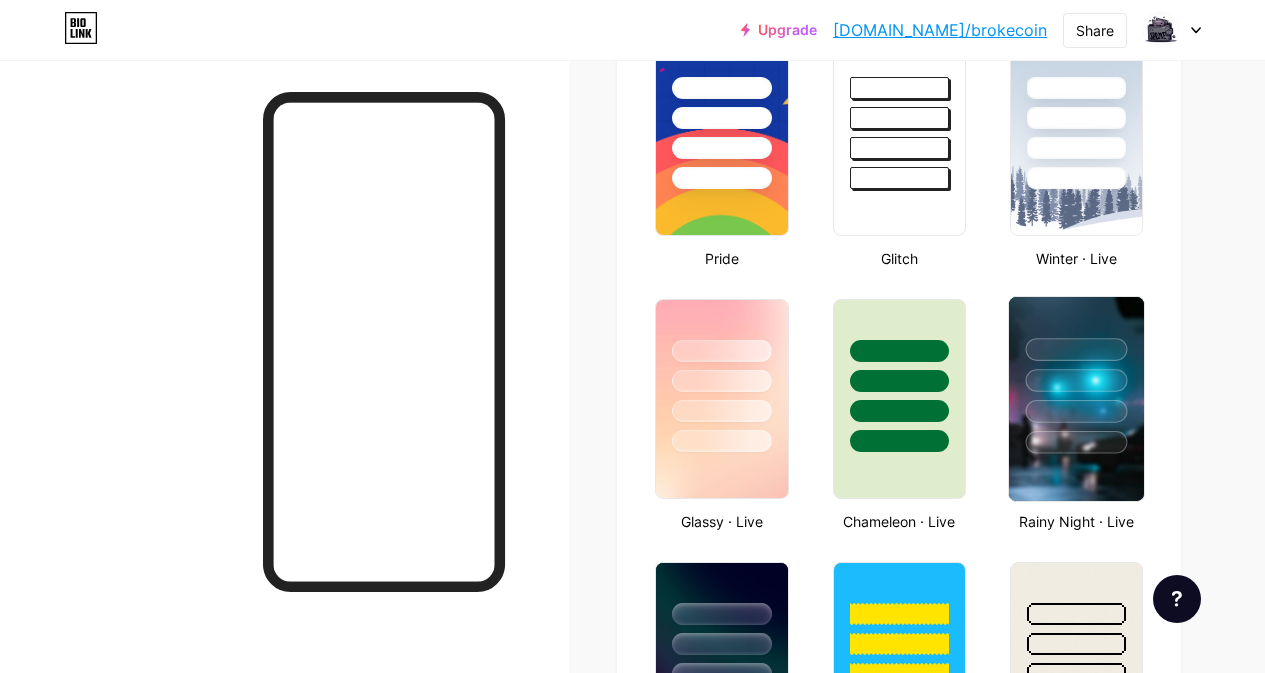 click at bounding box center (1076, 375) 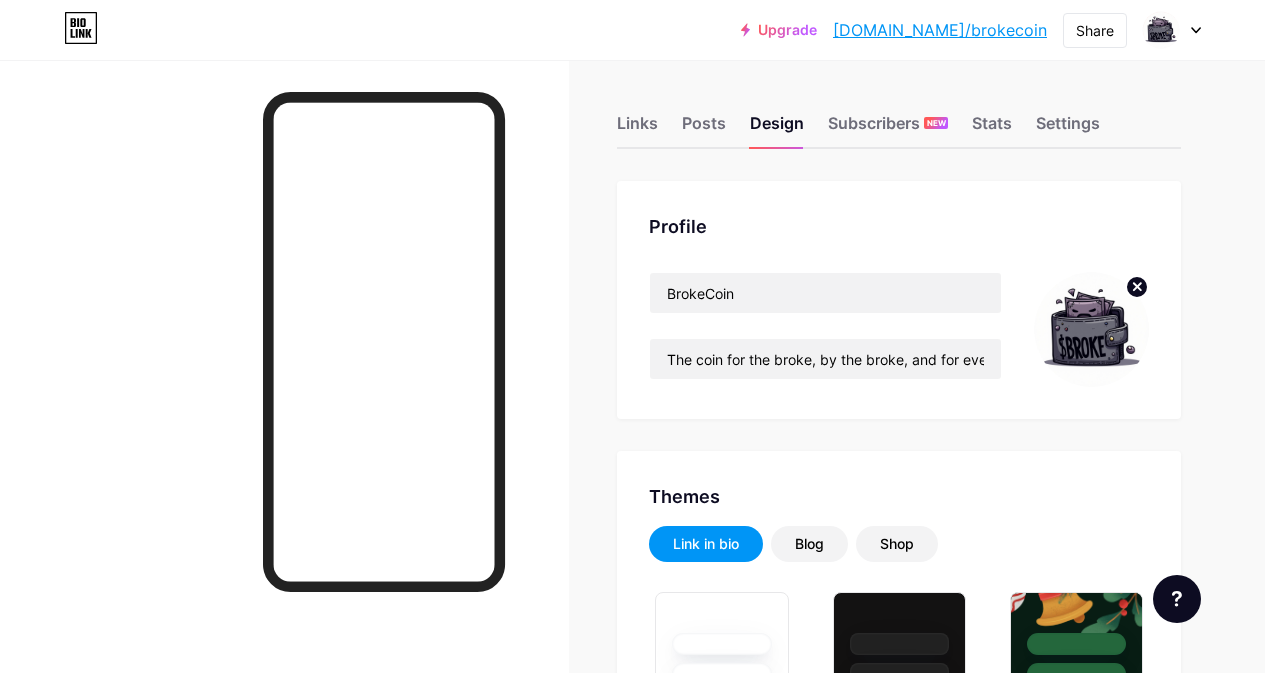 scroll, scrollTop: 0, scrollLeft: 0, axis: both 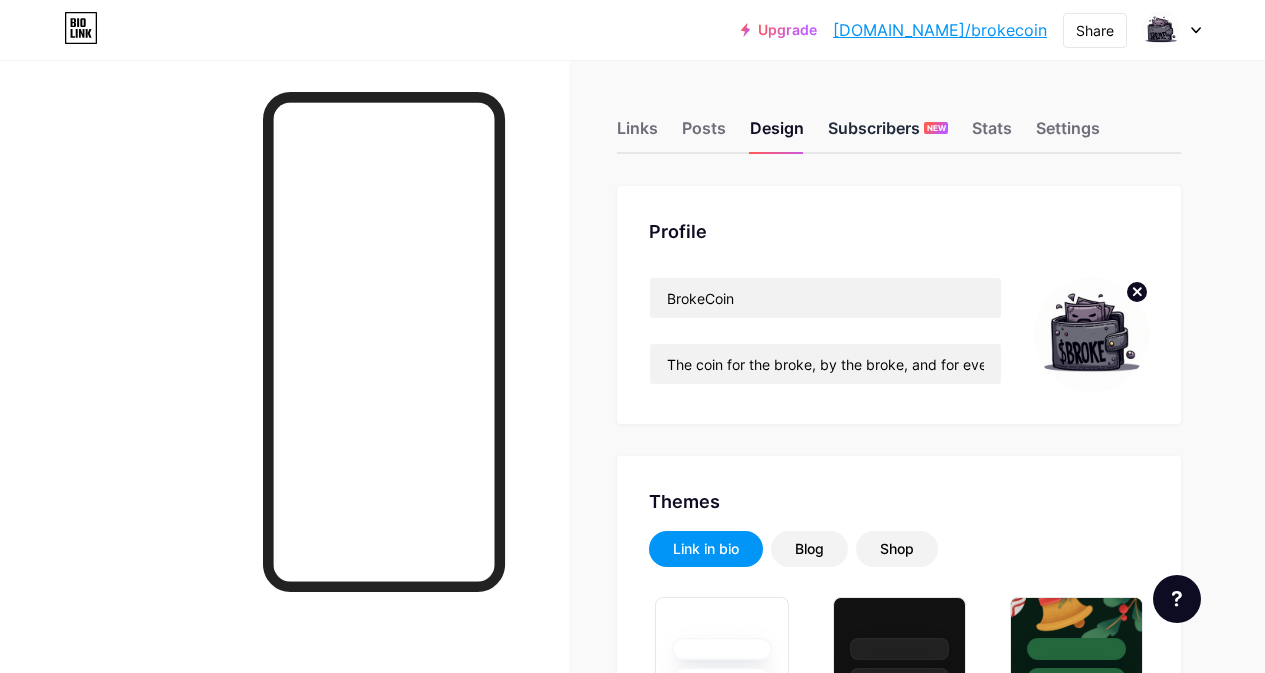 click on "Subscribers
NEW" at bounding box center (888, 134) 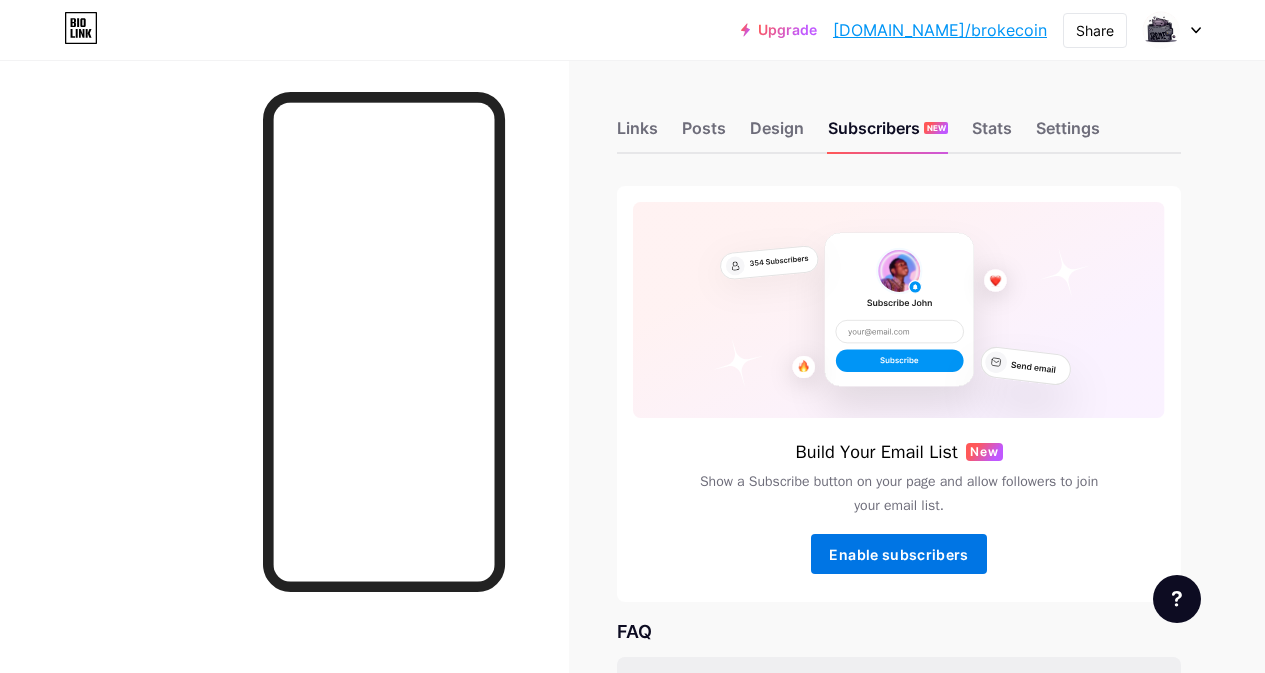 click on "Enable subscribers" at bounding box center (898, 554) 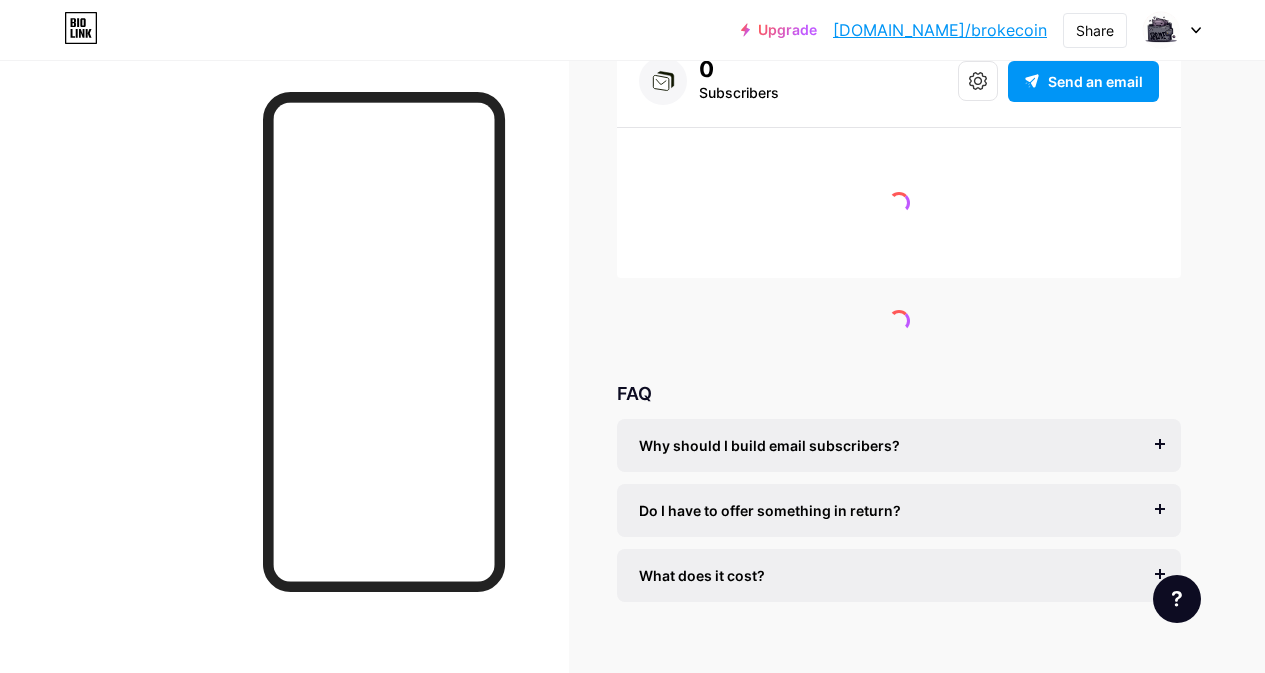 scroll, scrollTop: 180, scrollLeft: 0, axis: vertical 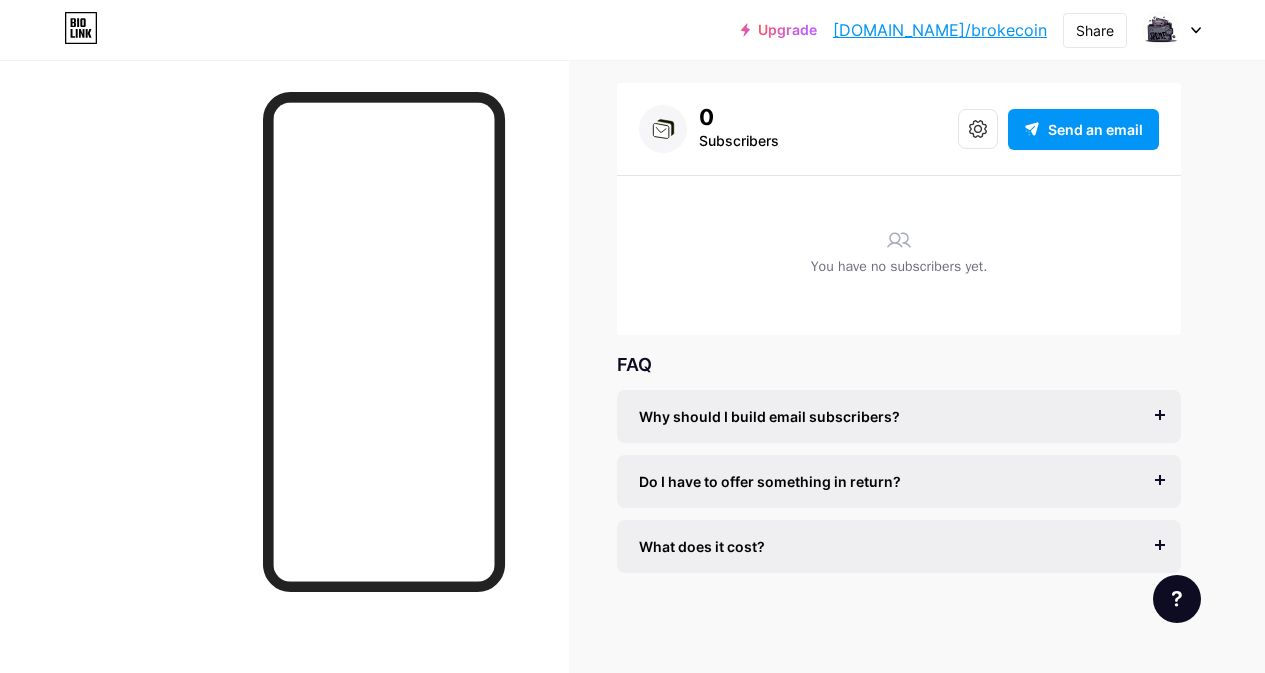 click on "Why should I build email subscribers?" at bounding box center (769, 416) 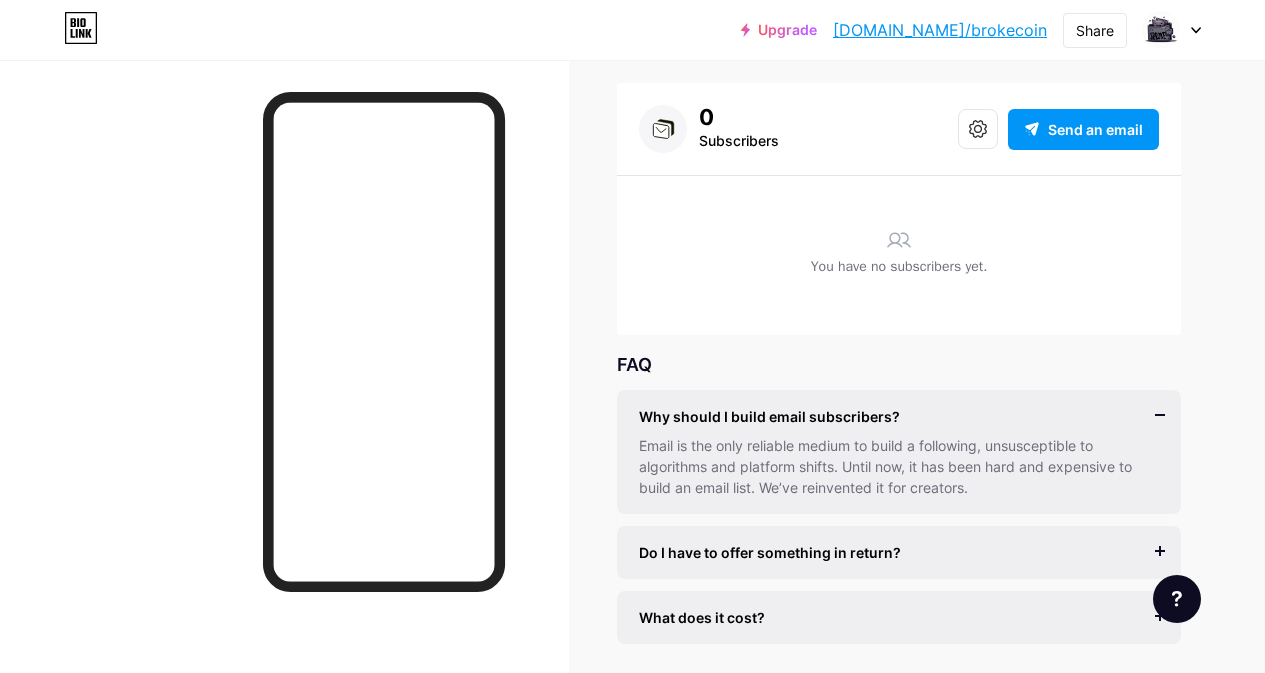 scroll, scrollTop: 174, scrollLeft: 0, axis: vertical 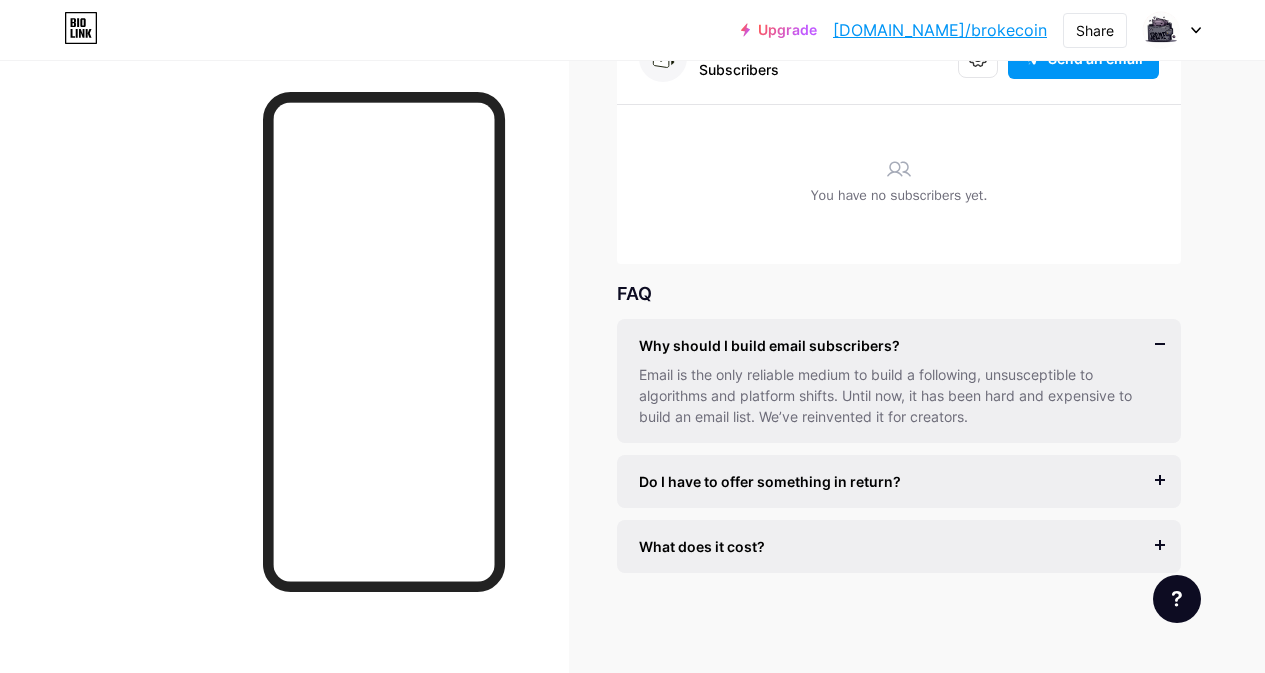 click on "Why should I build email subscribers?   Email is the only reliable medium to build a following, unsusceptible to algorithms and platform shifts. Until now, it has been hard and expensive to build an email list. We’ve reinvented it for creators. Do I have to offer something in return?   It’s better if you do, but most creators start off by asking their visitors to subscribe for future updates. What does it cost?   It’s free to get started, and you can accept unlimited subscribers. You only pay ($10/month) when you start sending emails." at bounding box center (899, 446) 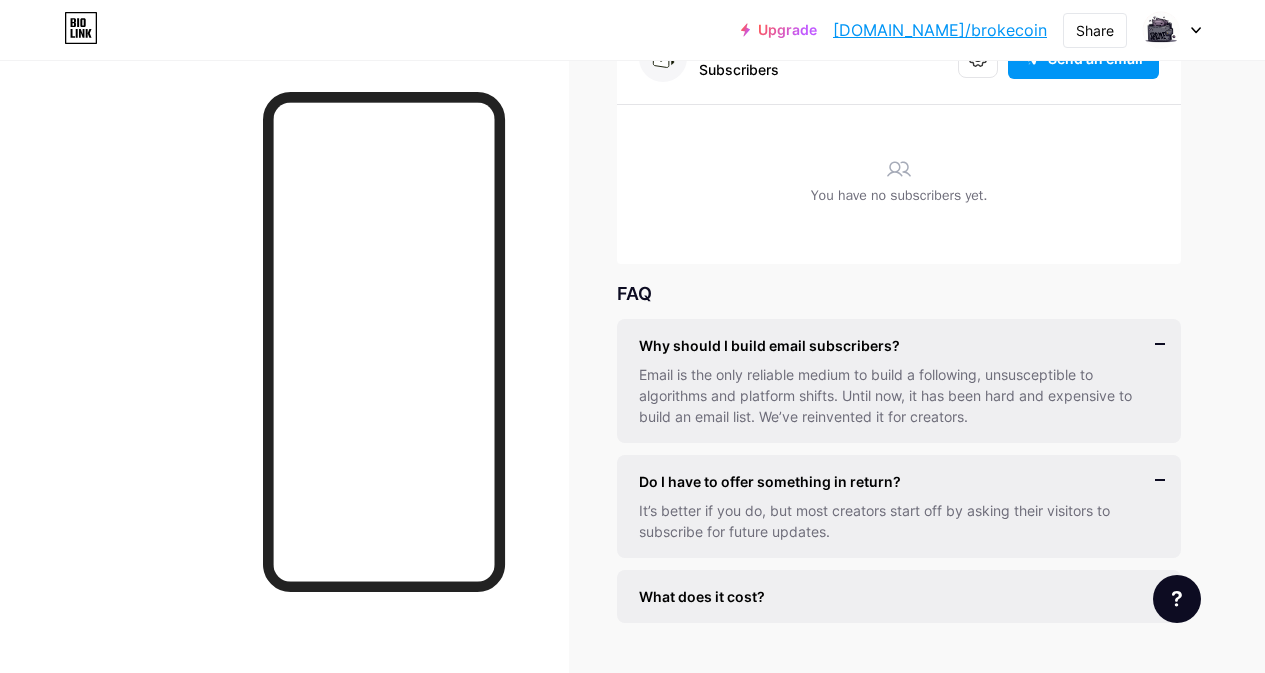 scroll, scrollTop: 180, scrollLeft: 0, axis: vertical 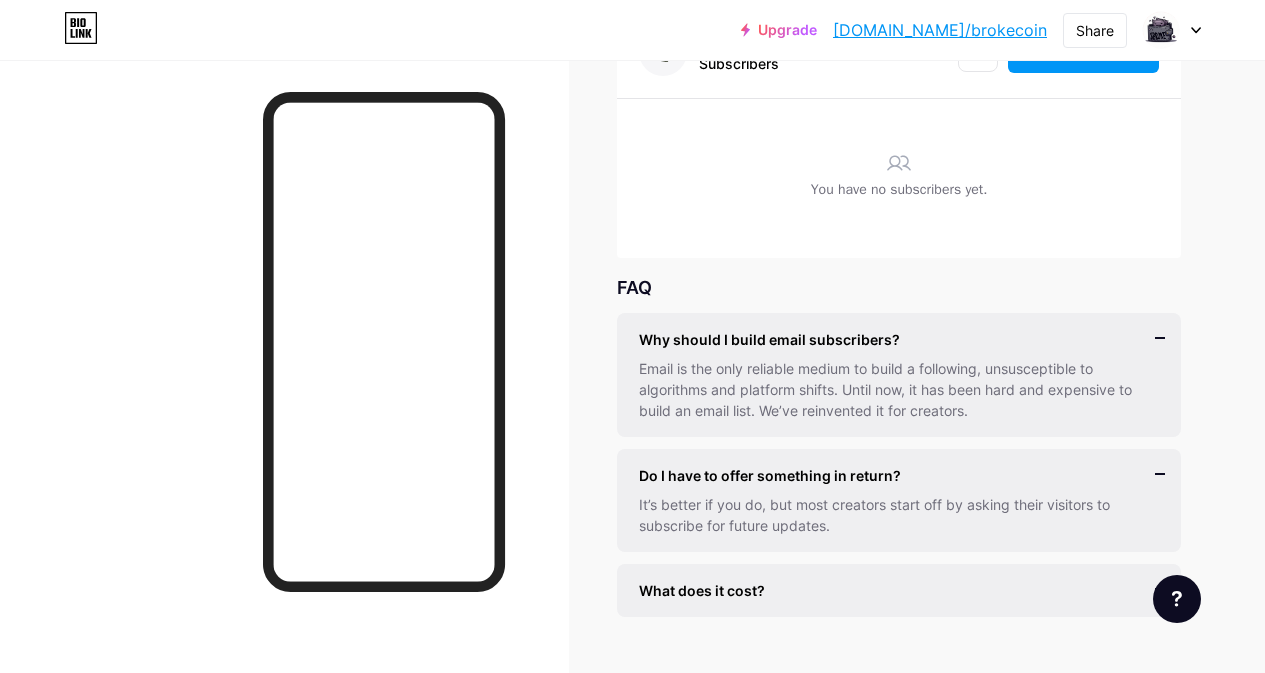 click on "Do I have to offer something in return?" at bounding box center (770, 475) 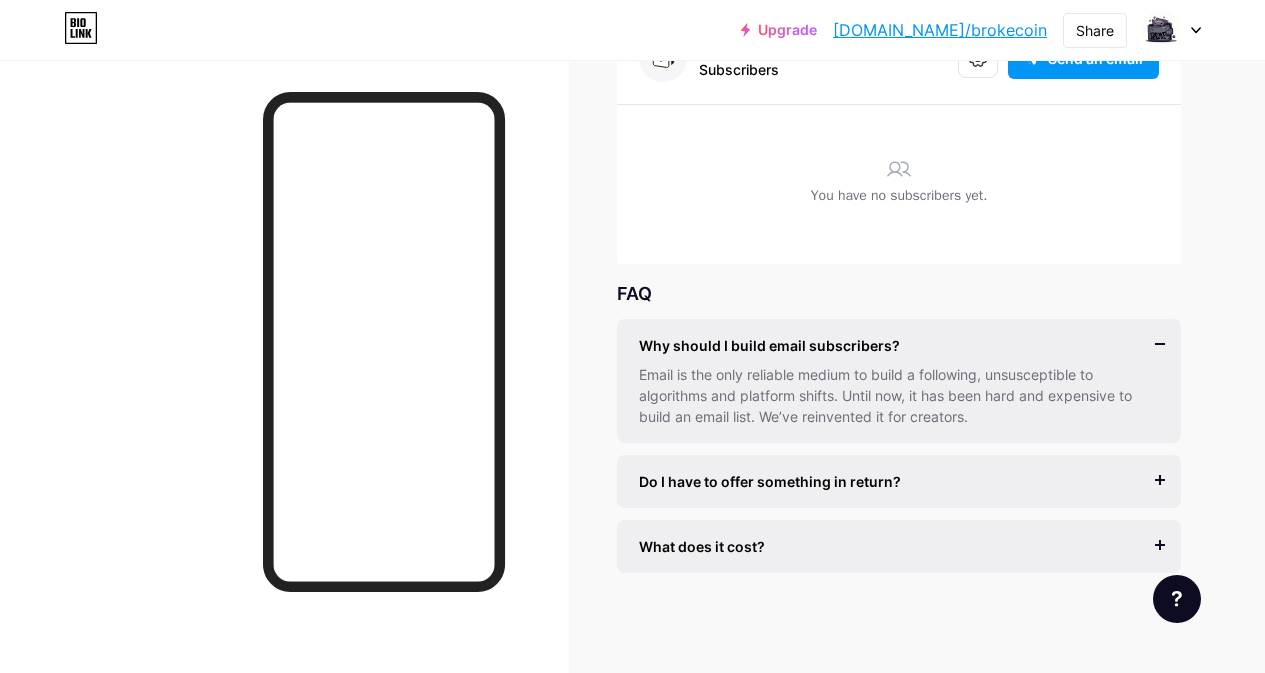 scroll, scrollTop: 174, scrollLeft: 0, axis: vertical 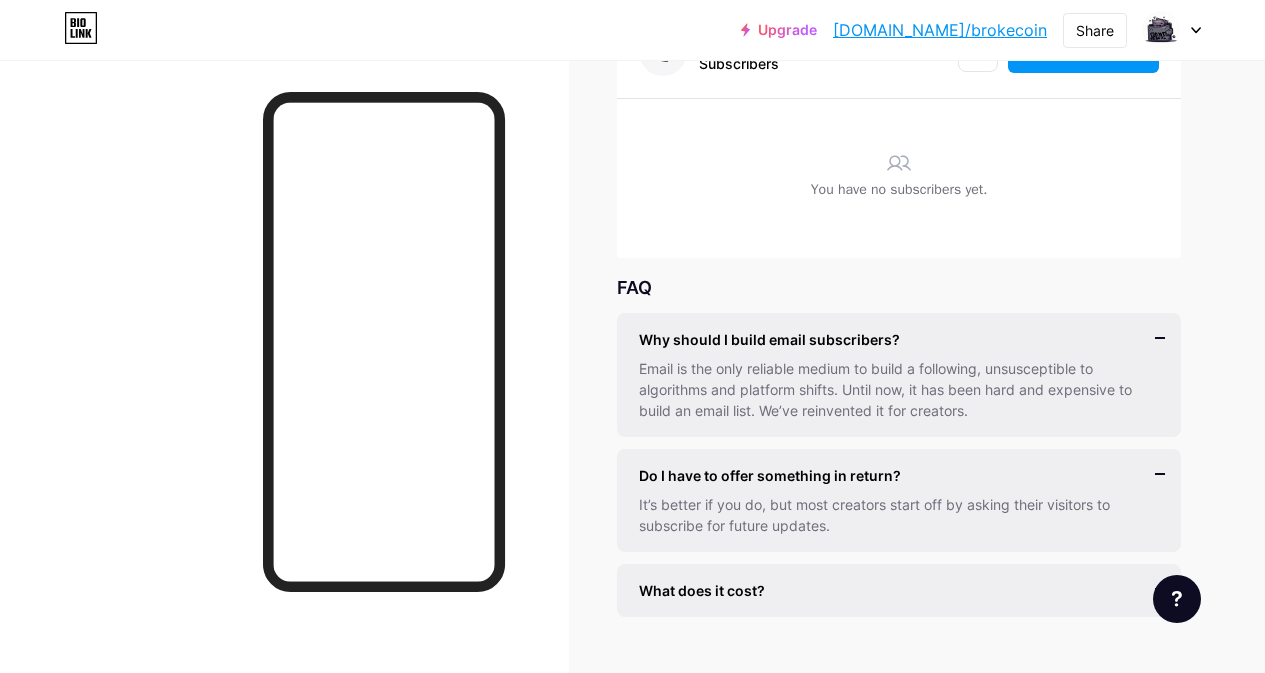 click on "What does it cost?" at bounding box center (702, 590) 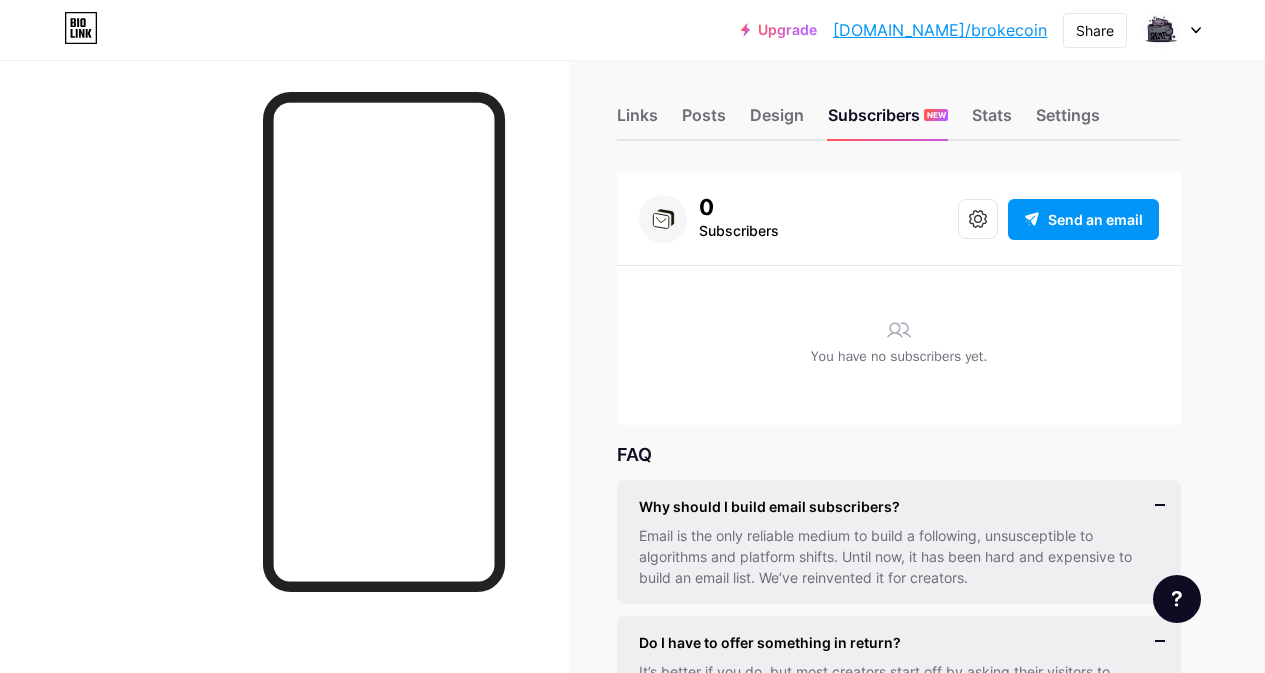 scroll, scrollTop: 0, scrollLeft: 0, axis: both 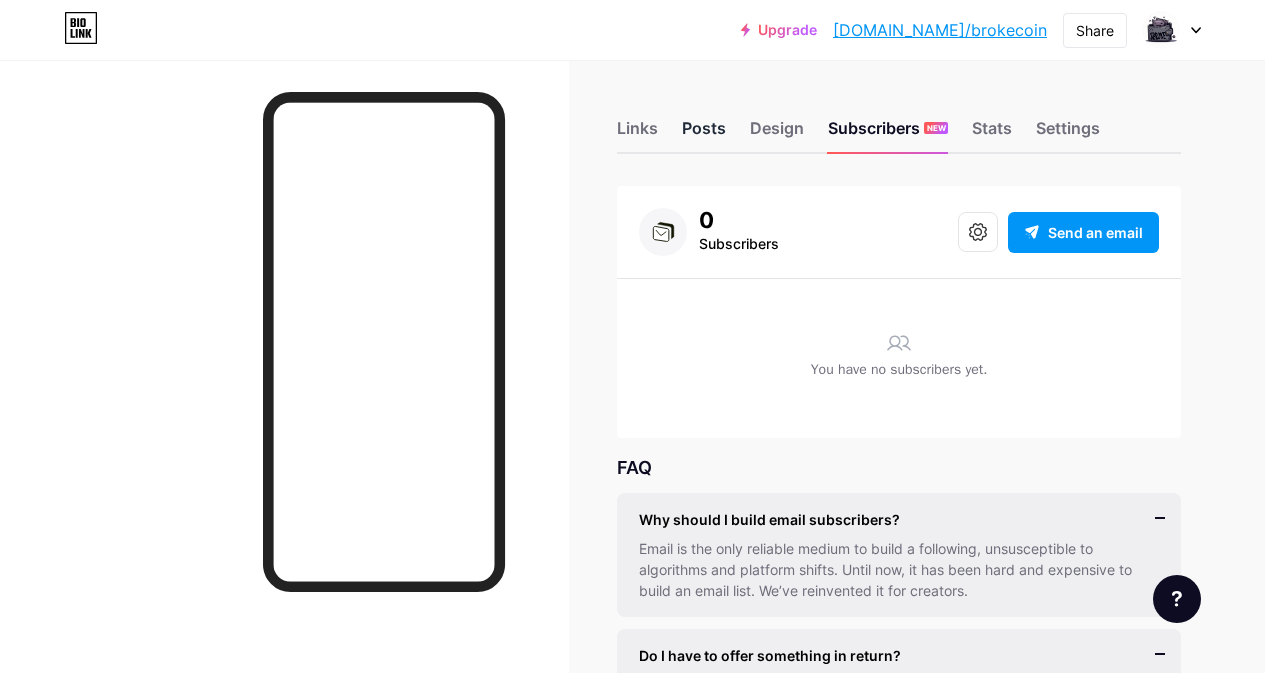 click on "Posts" at bounding box center [704, 134] 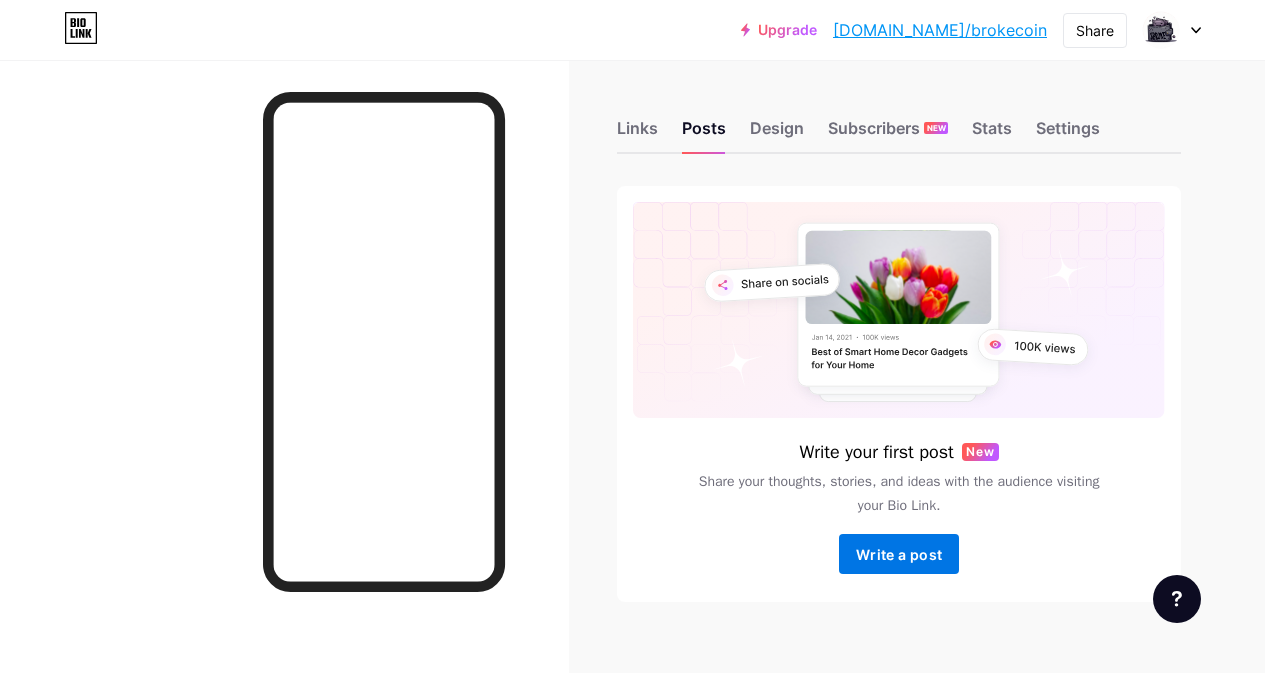 click on "Write a post" at bounding box center [899, 554] 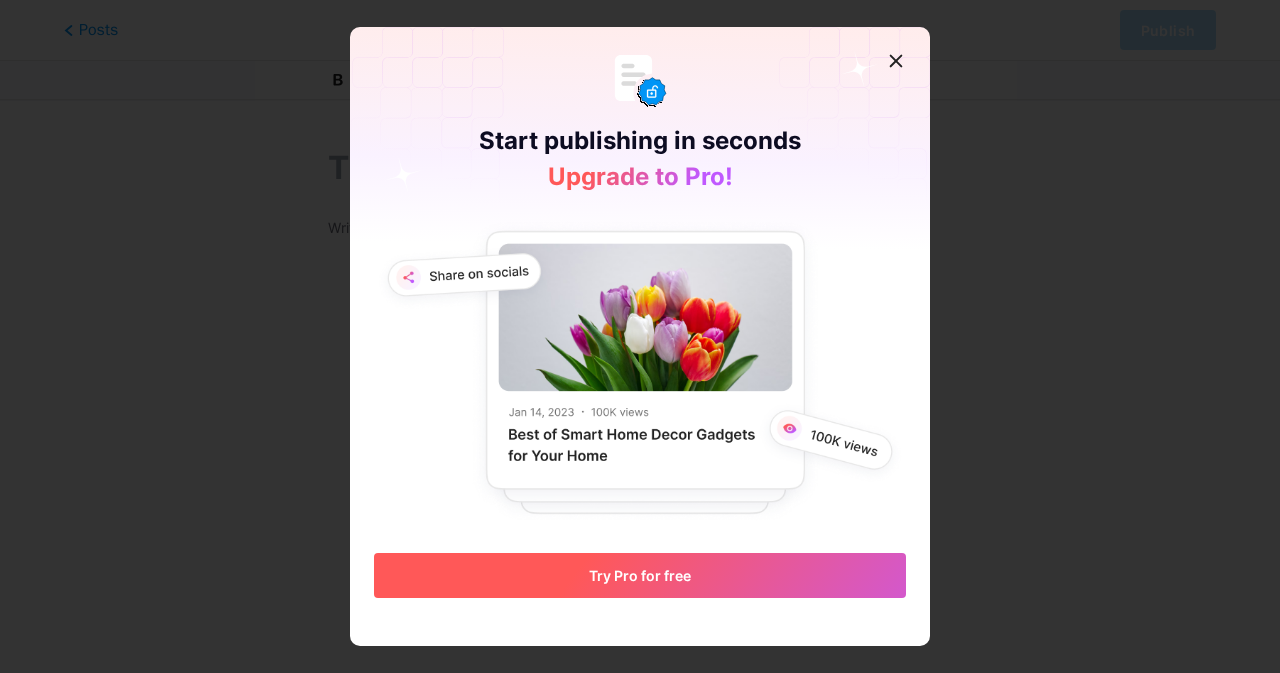 click on "Try Pro for free" at bounding box center (640, 575) 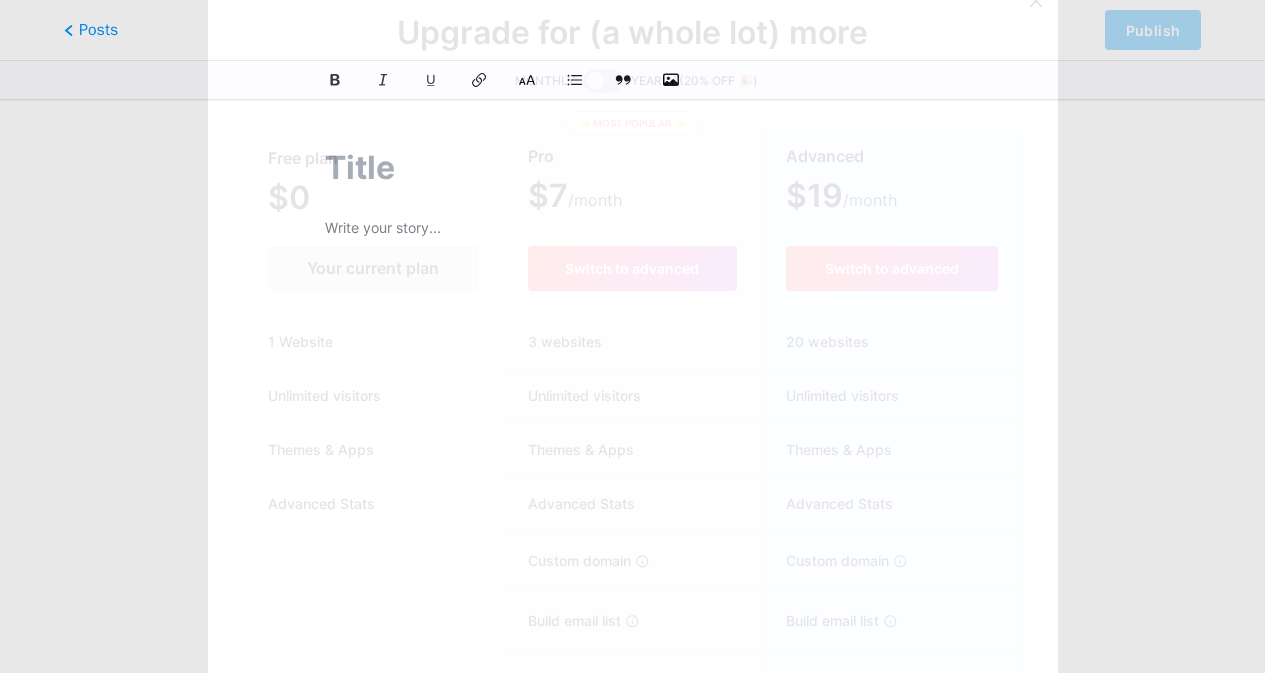 scroll, scrollTop: 108, scrollLeft: 0, axis: vertical 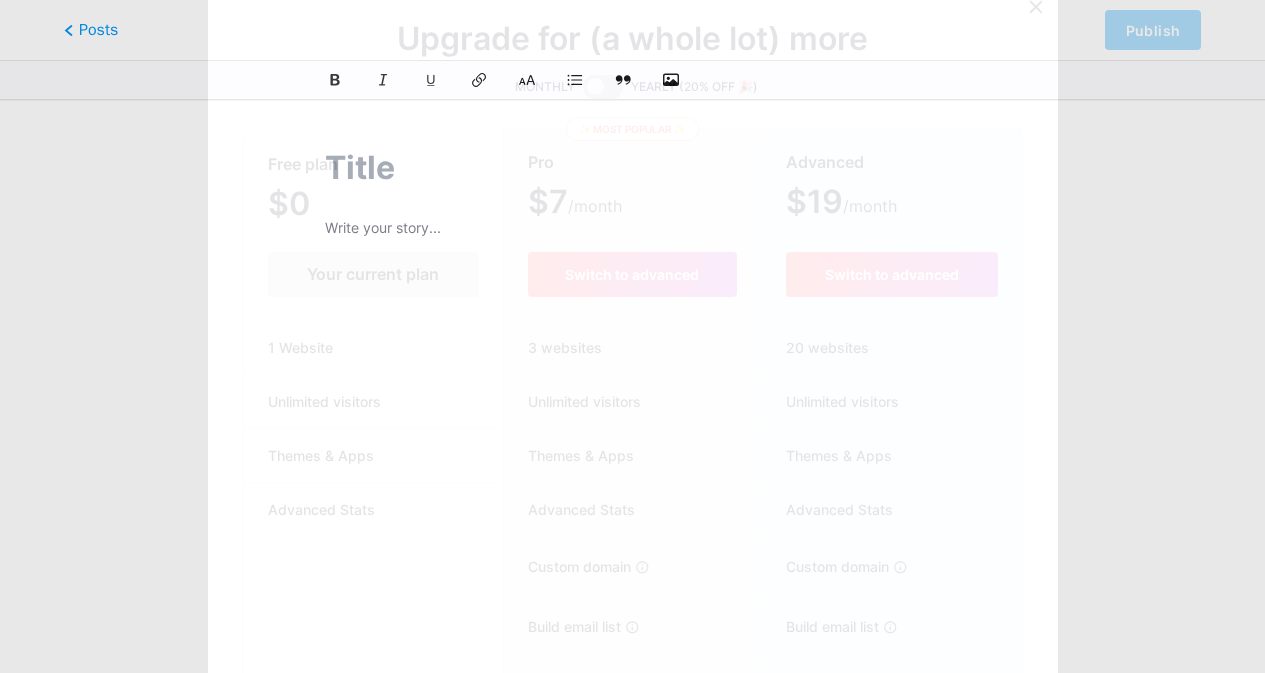 click on "Your current plan" at bounding box center [373, 274] 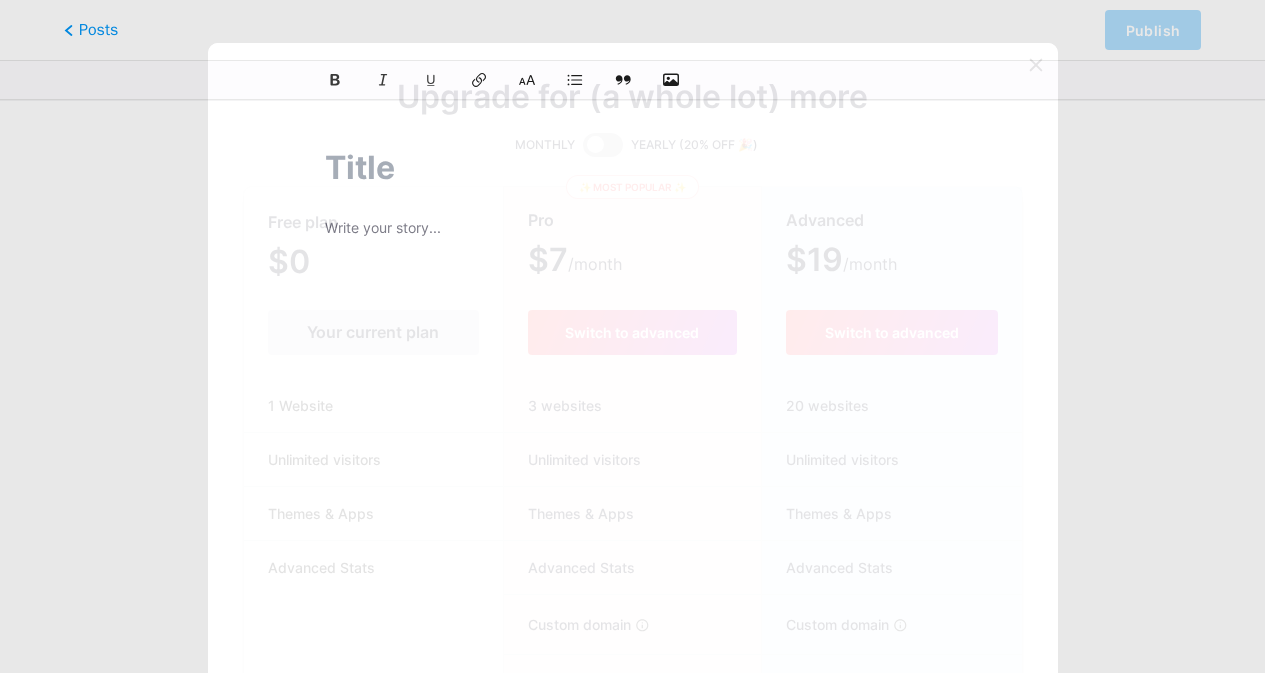 scroll, scrollTop: 0, scrollLeft: 0, axis: both 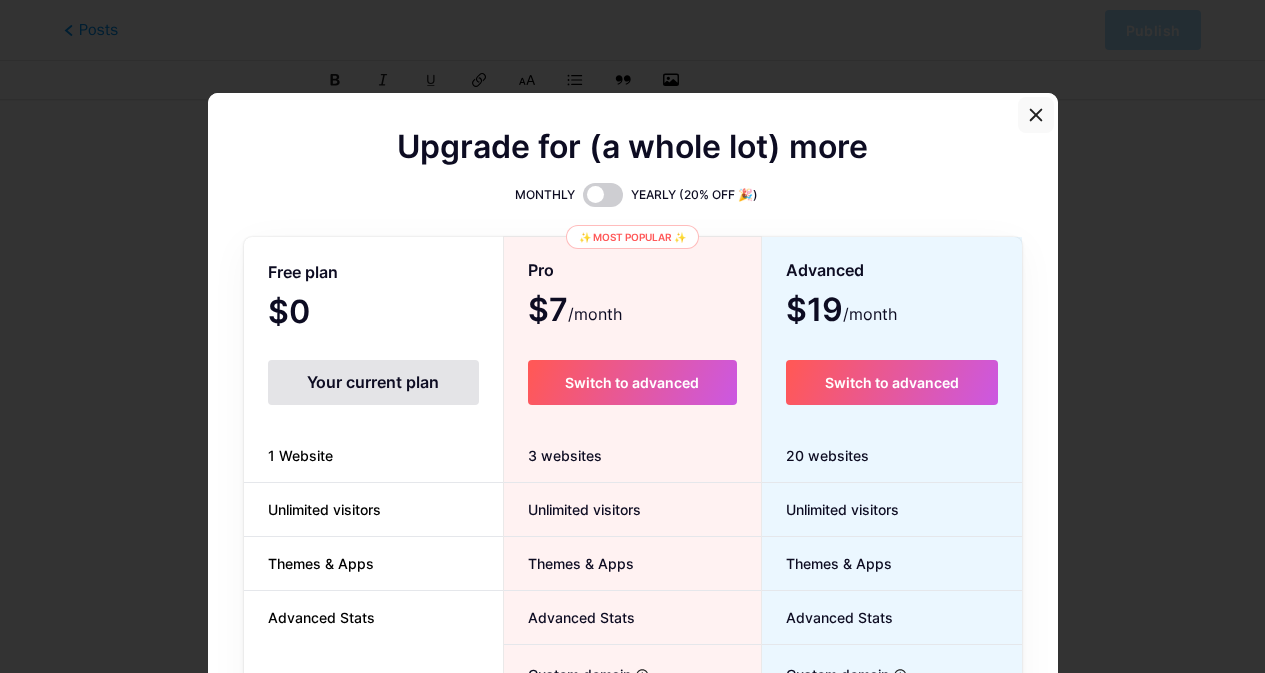 click 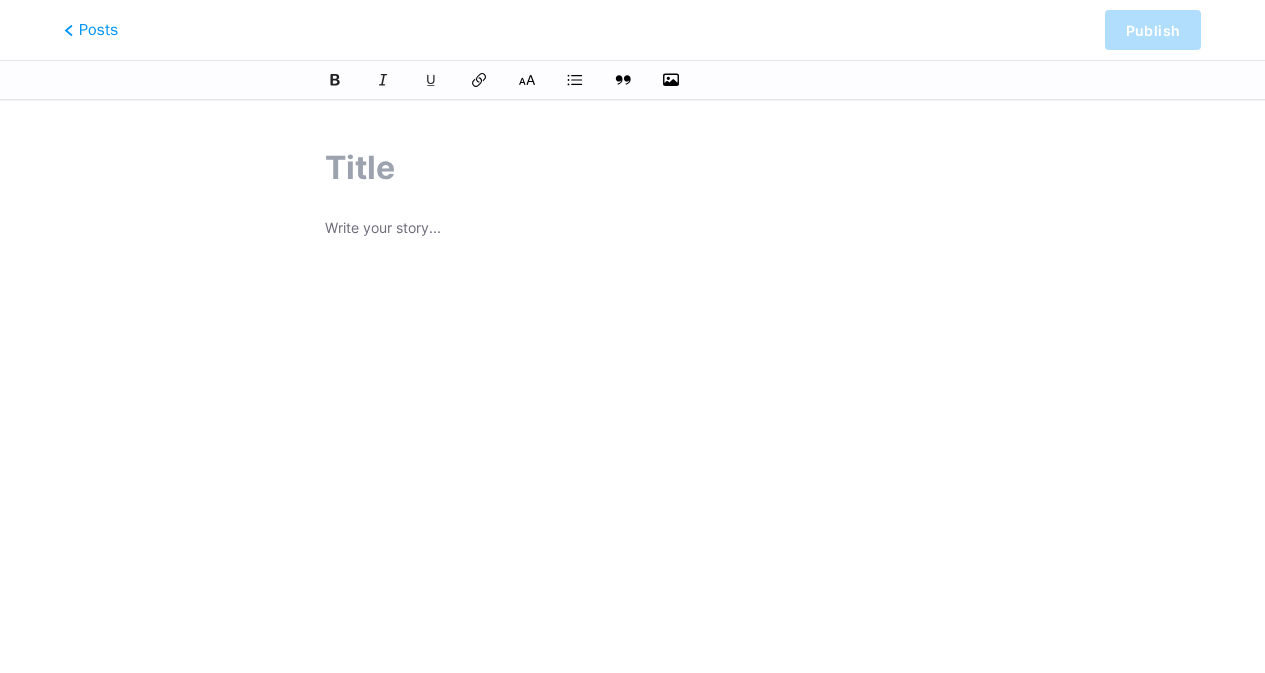 click at bounding box center (632, 168) 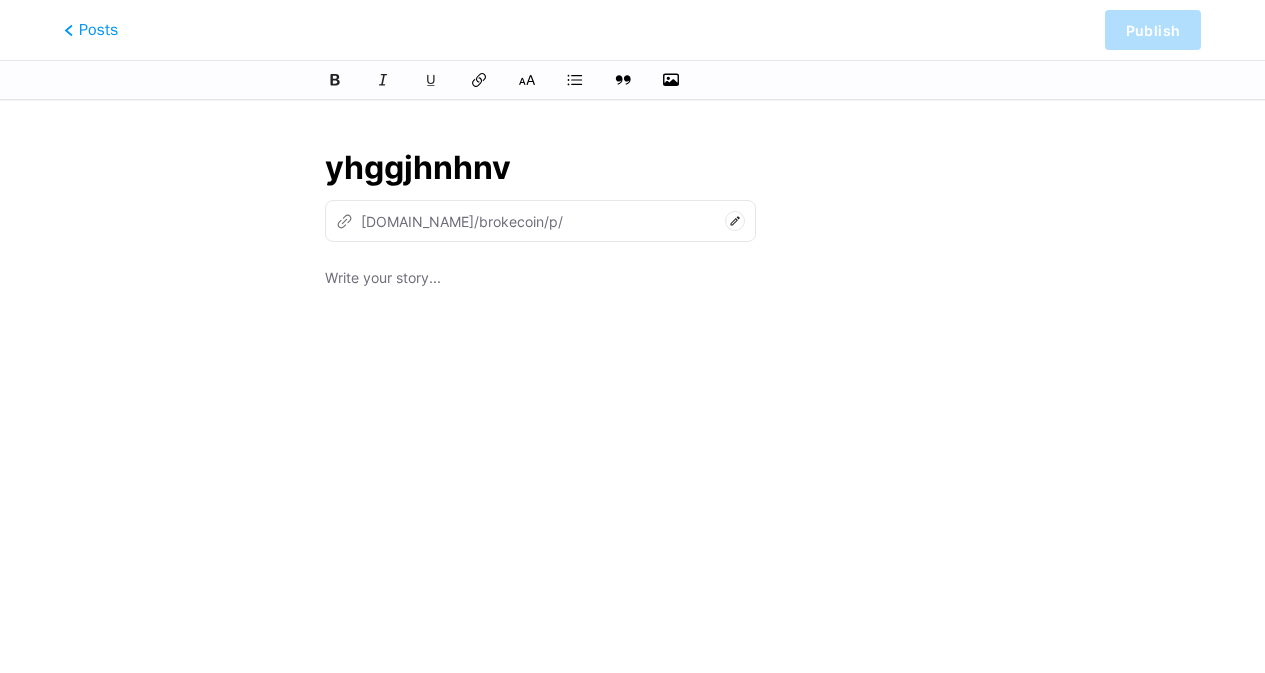 type on "yhggjhnhnvn" 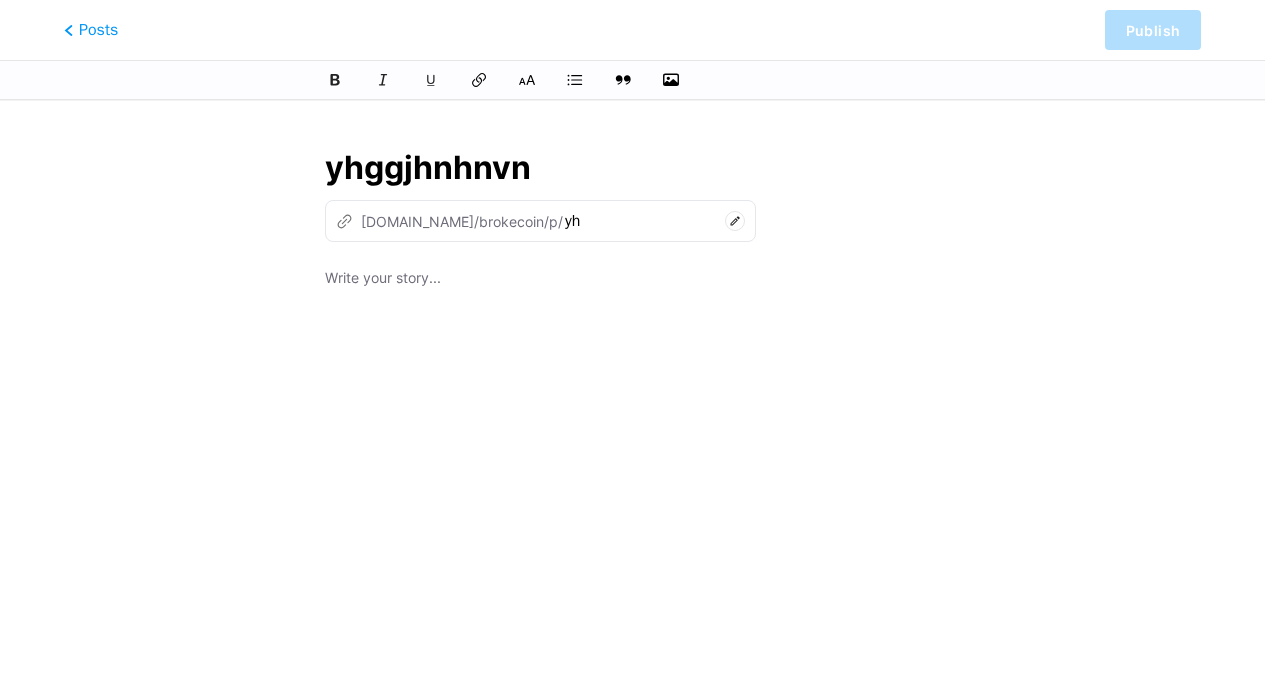 type on "yhggjhnhnvn n" 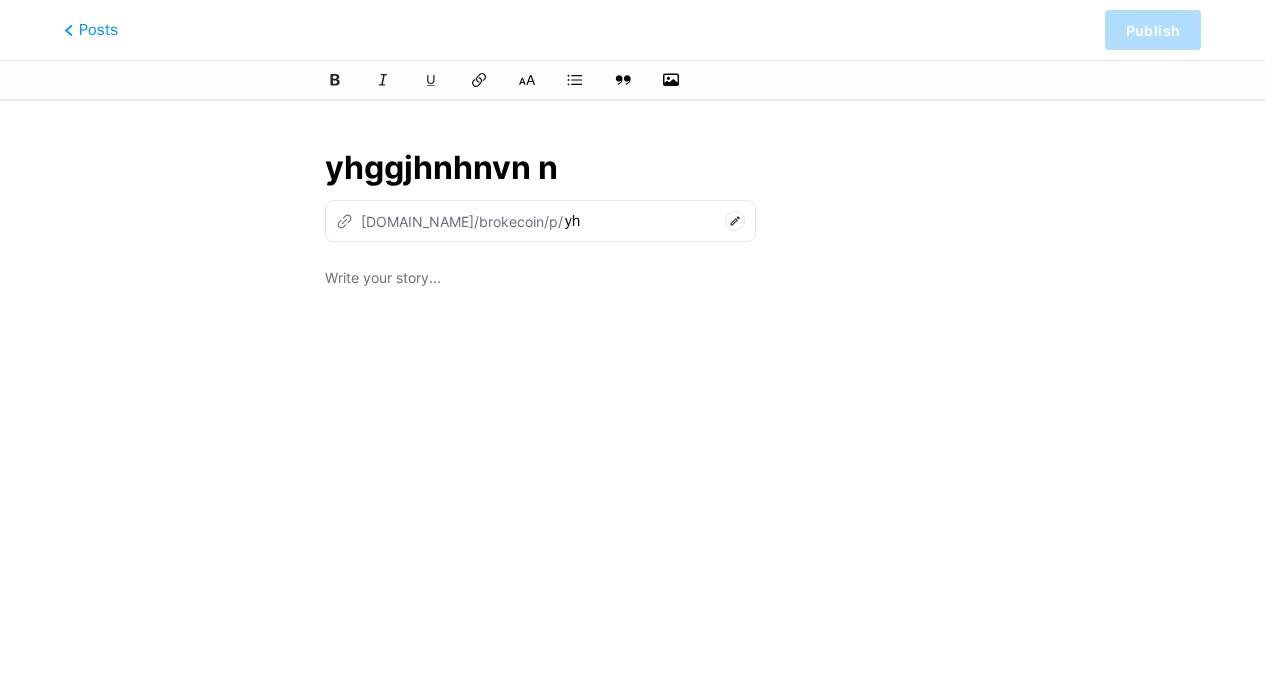 type on "yhggjhnhnvn" 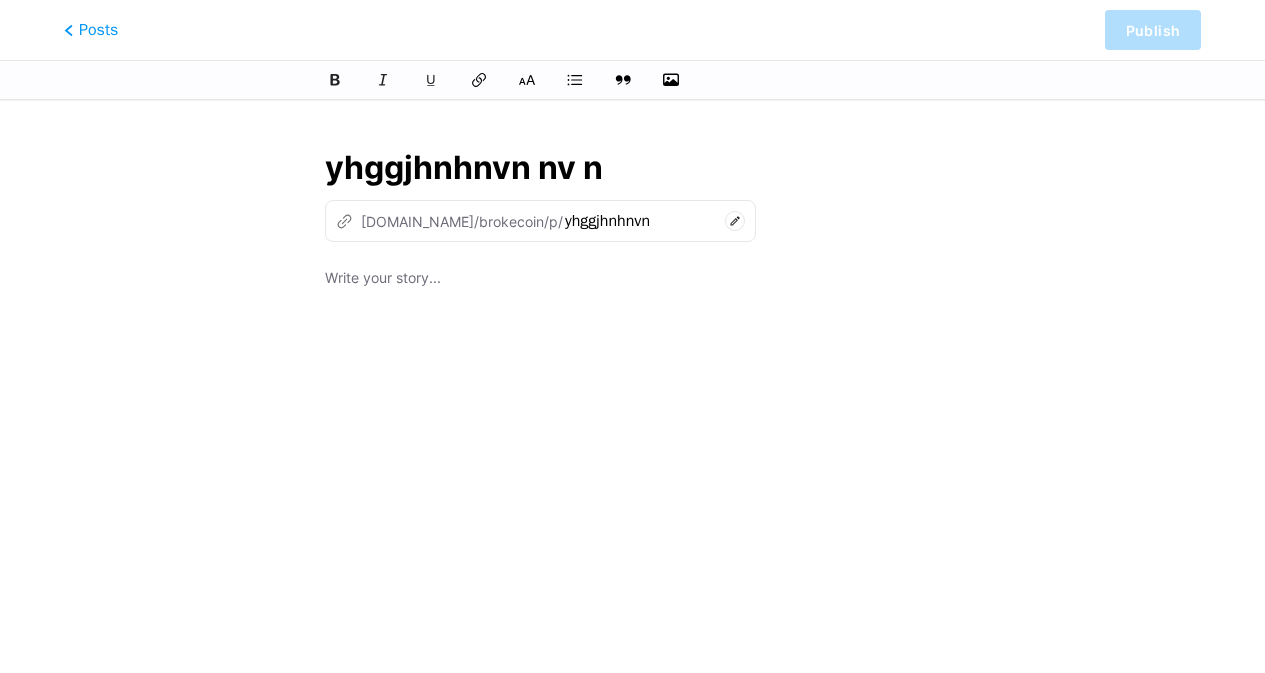 type on "yhggjhnhnvn nv n" 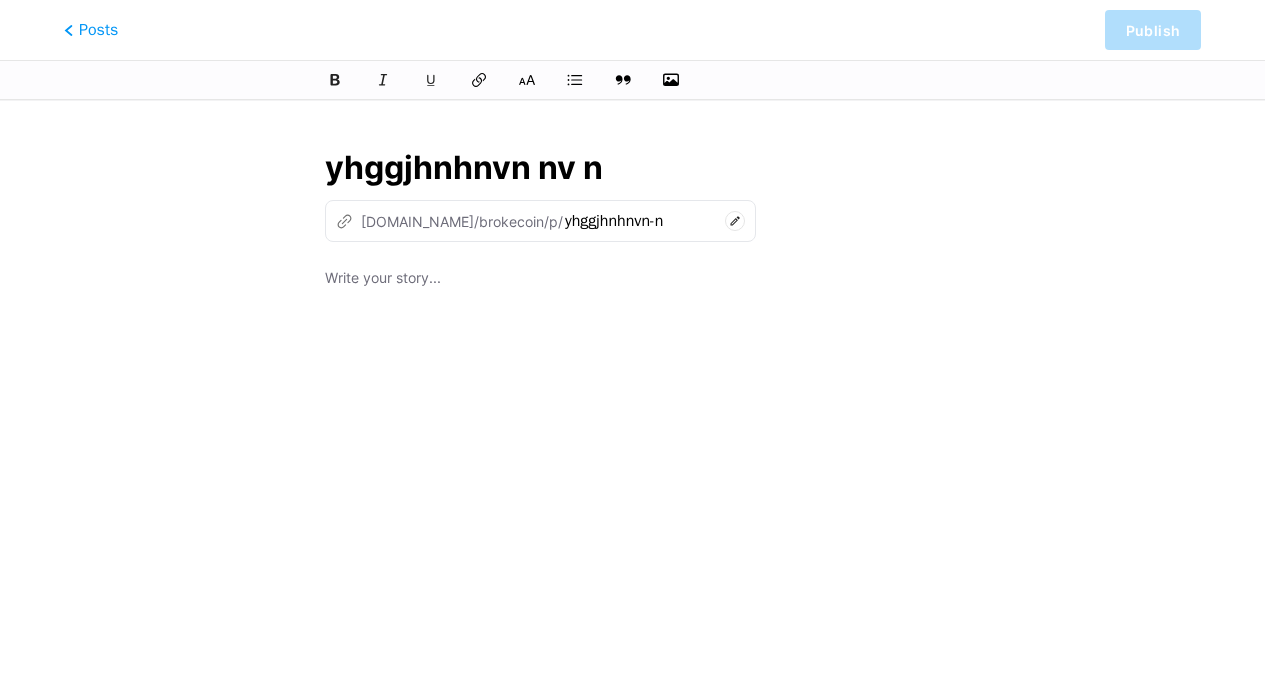 type on "yhggjhnhnvn-nv-n" 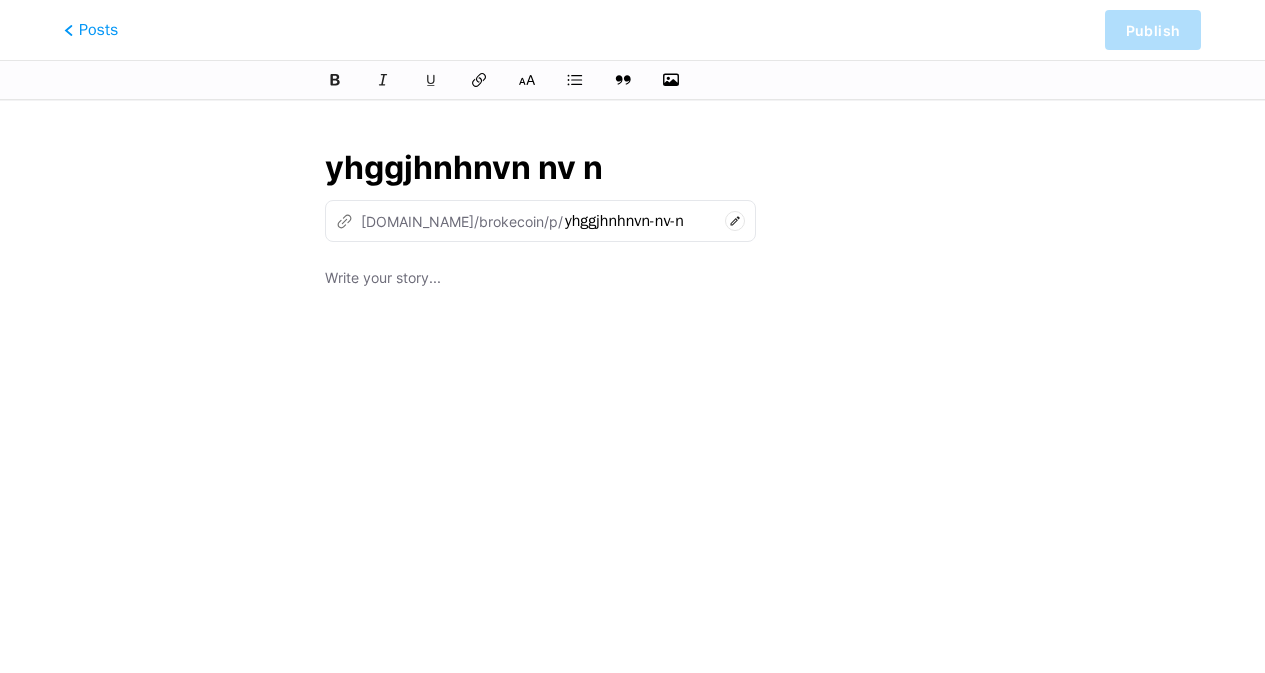 type on "yhggjhnhnvn nv n" 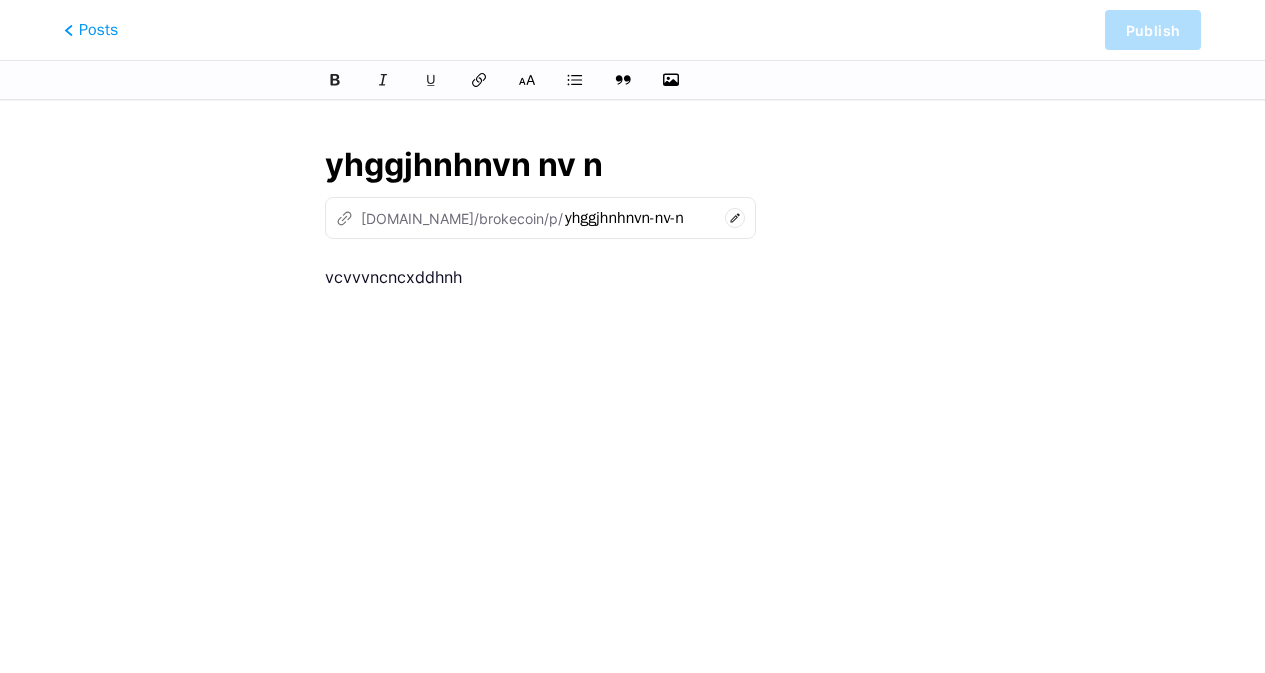 scroll, scrollTop: 0, scrollLeft: 0, axis: both 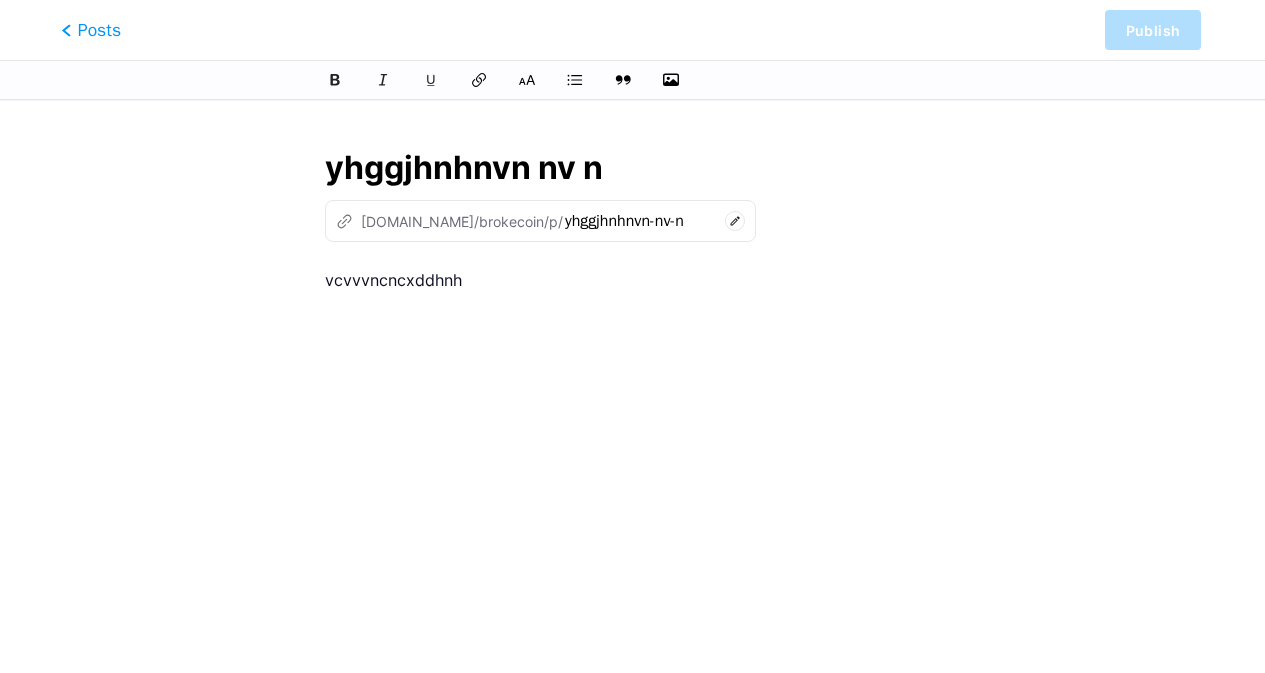 click on "Posts" at bounding box center (91, 30) 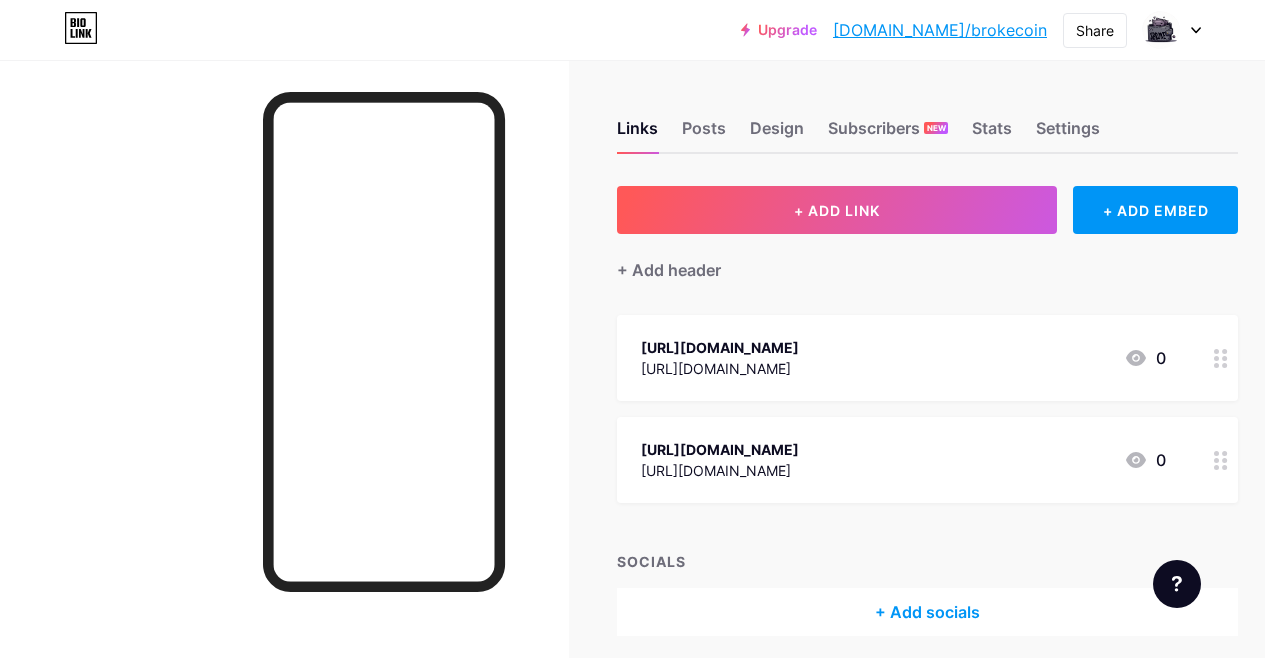 scroll, scrollTop: 0, scrollLeft: 0, axis: both 